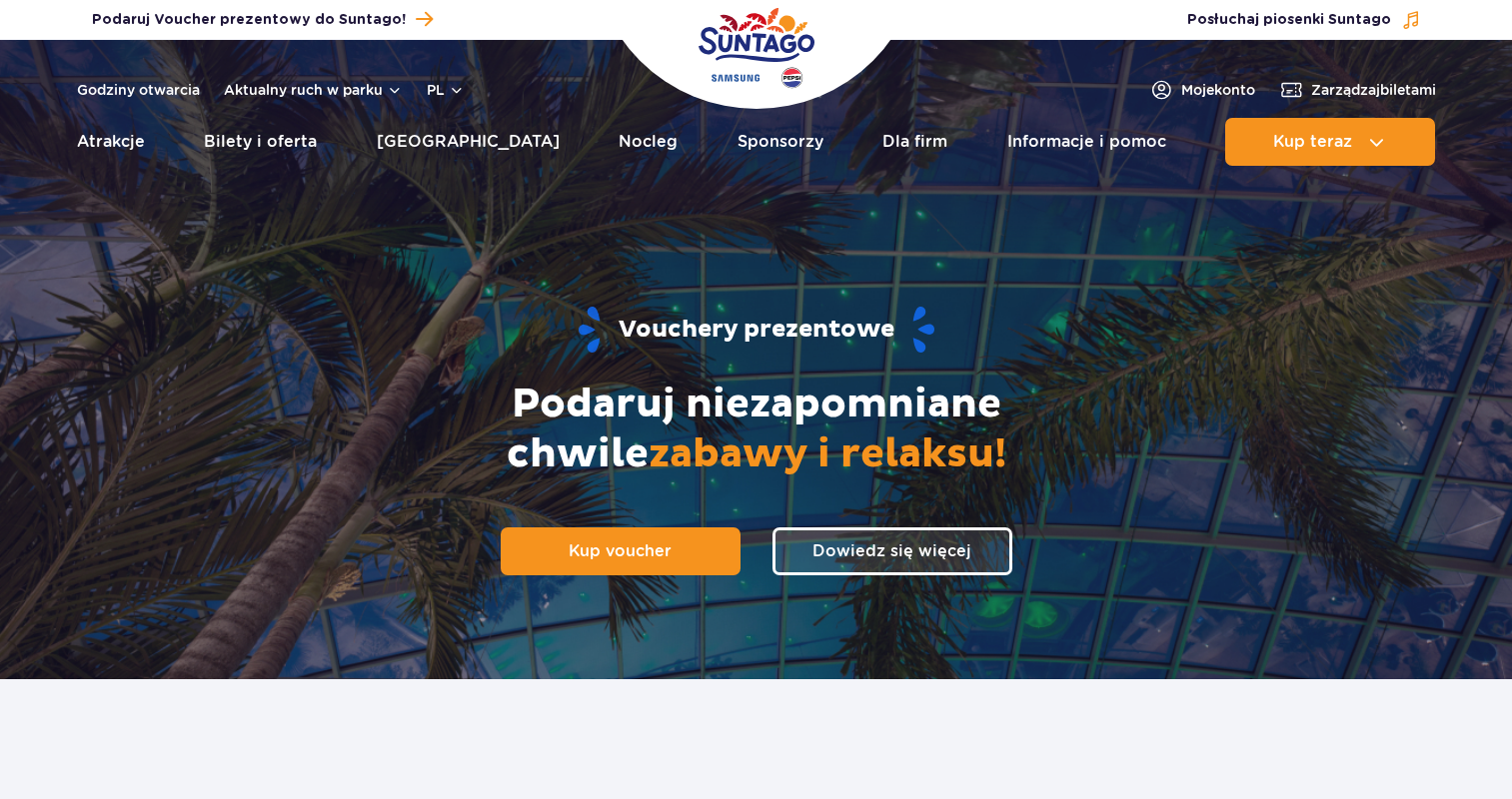 scroll, scrollTop: 0, scrollLeft: 0, axis: both 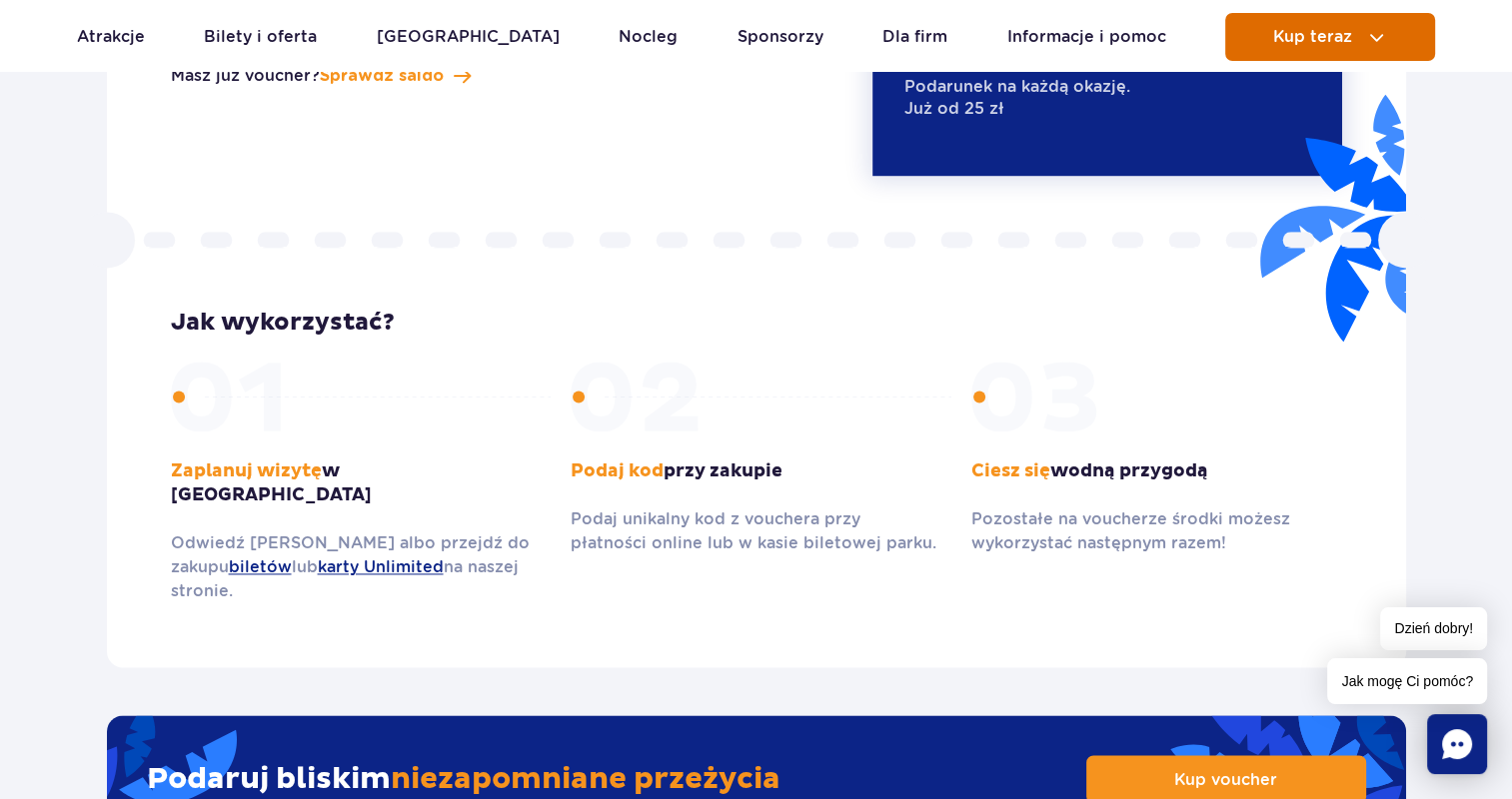 click on "Kup teraz" at bounding box center [1312, 37] 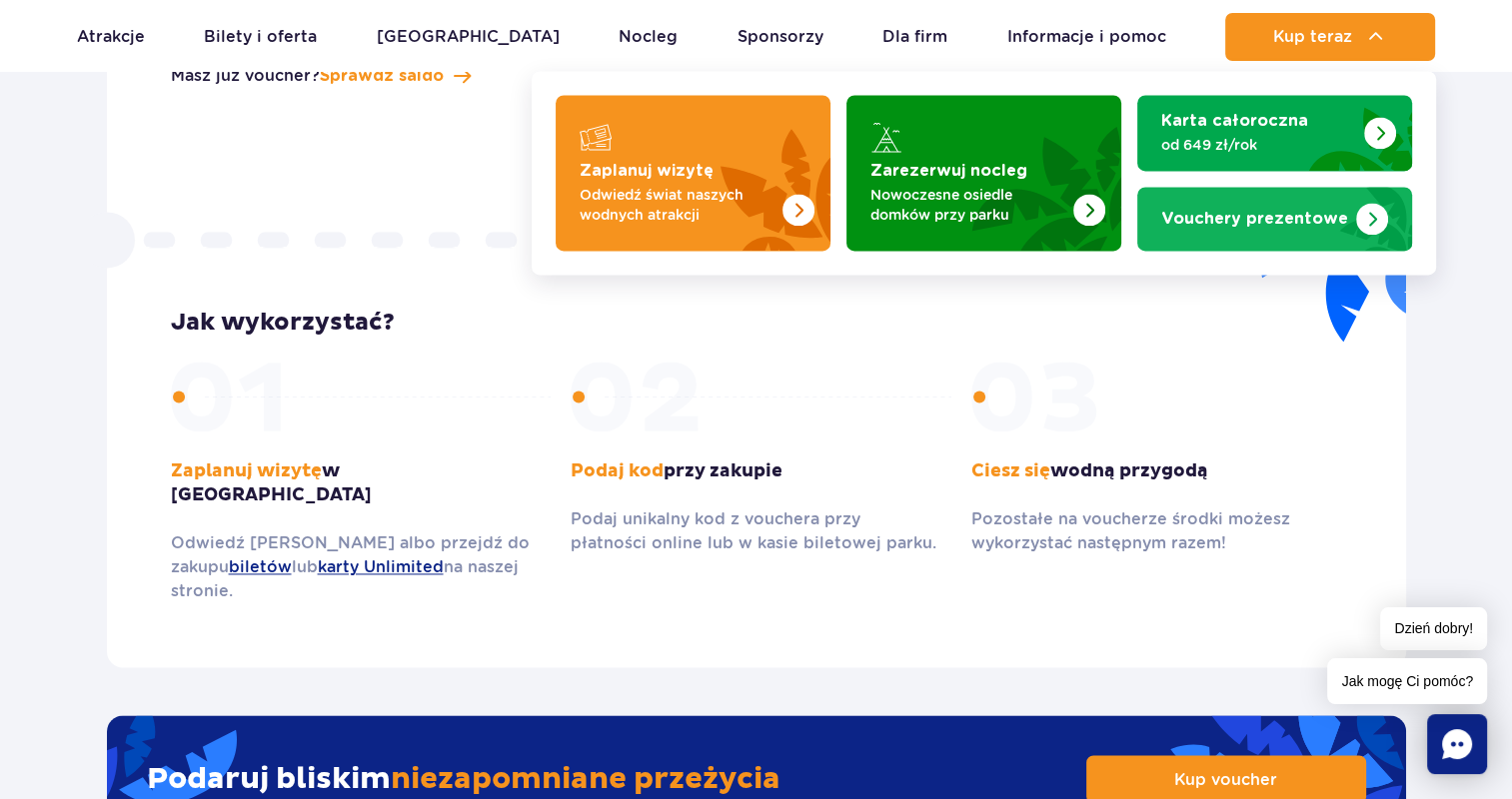 click at bounding box center [1274, 220] 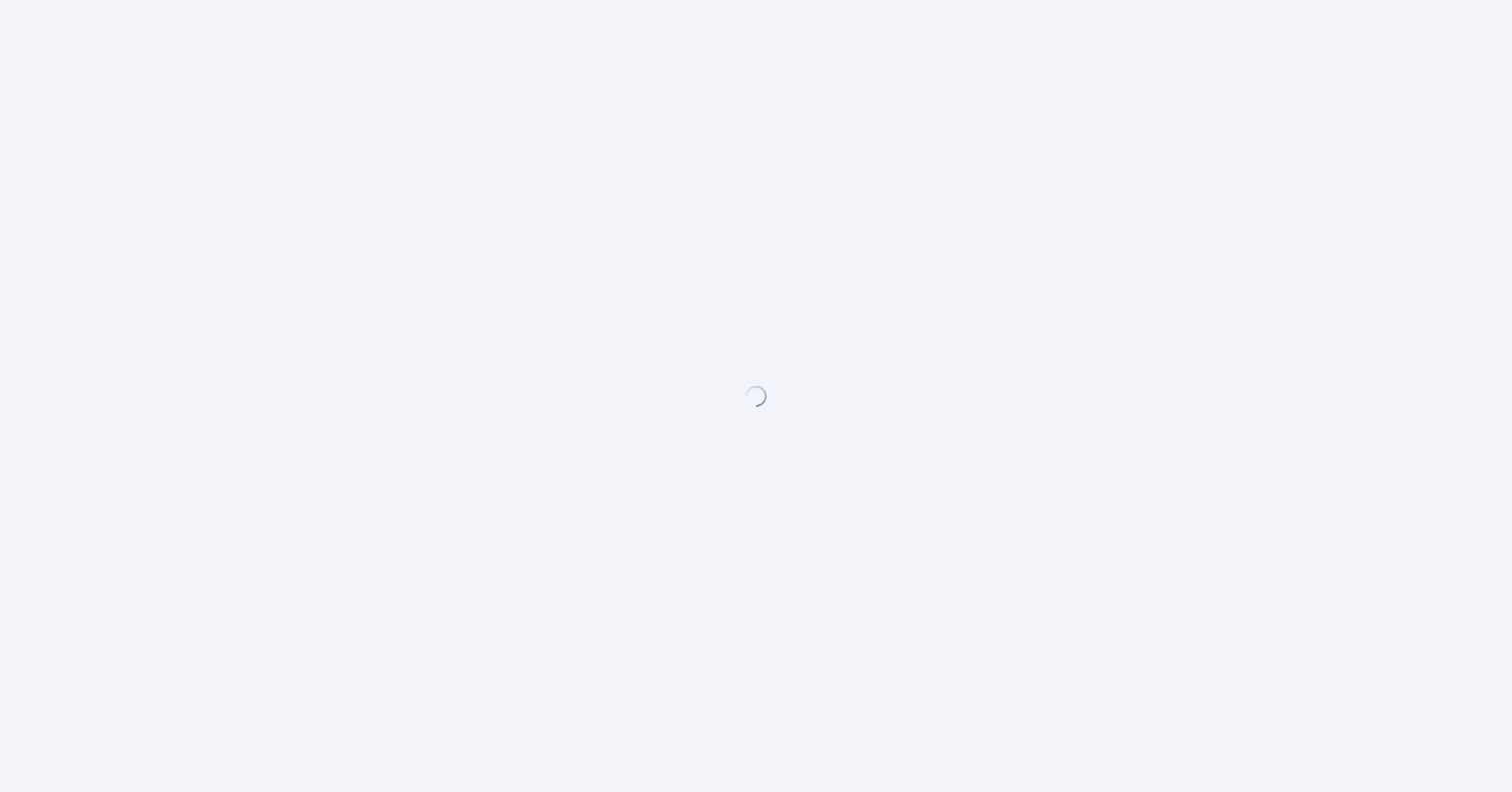 scroll, scrollTop: 0, scrollLeft: 0, axis: both 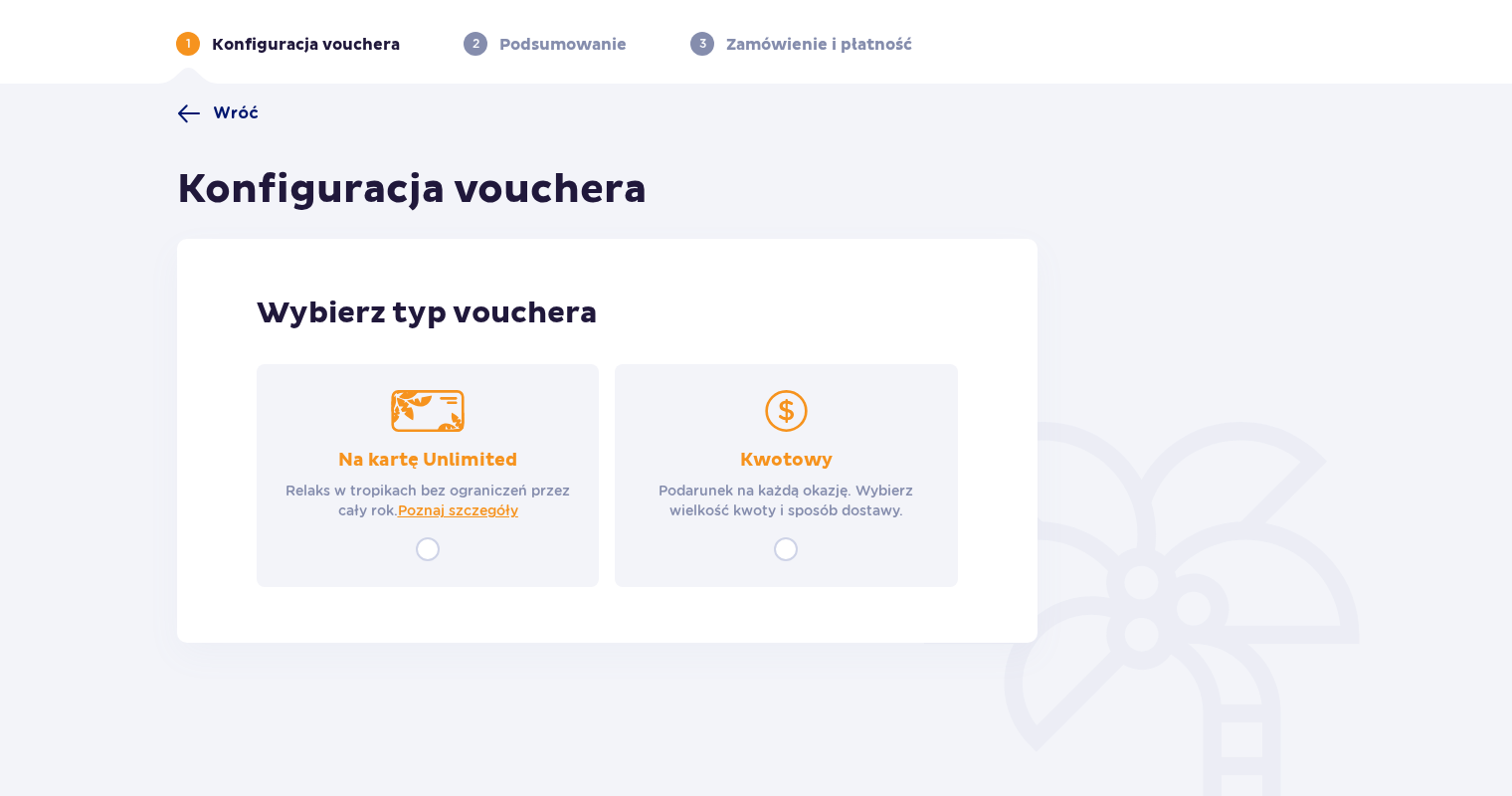 click on "Wróć" at bounding box center (218, 113) 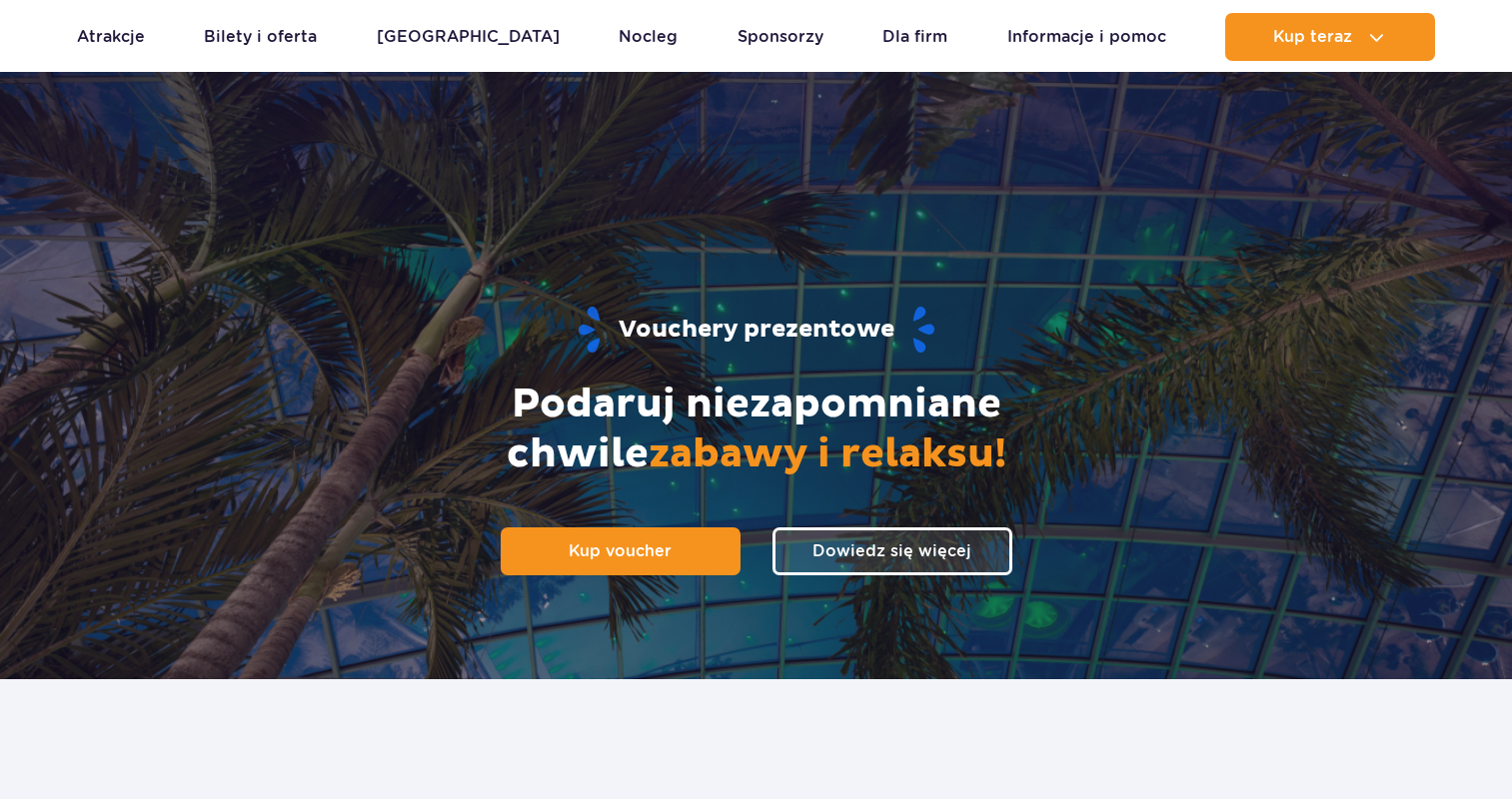 scroll, scrollTop: 1078, scrollLeft: 0, axis: vertical 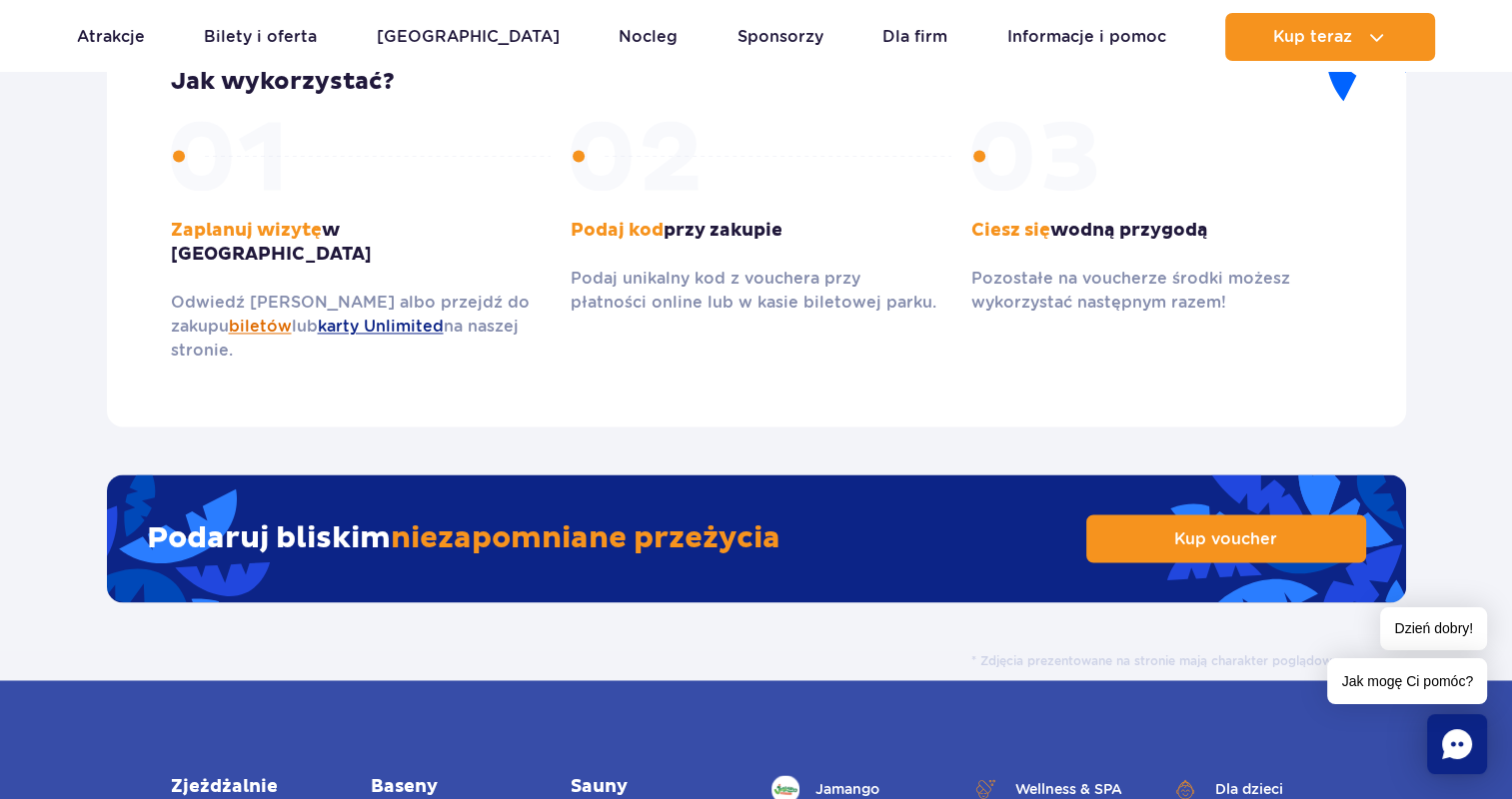 click on "biletów" at bounding box center (260, 326) 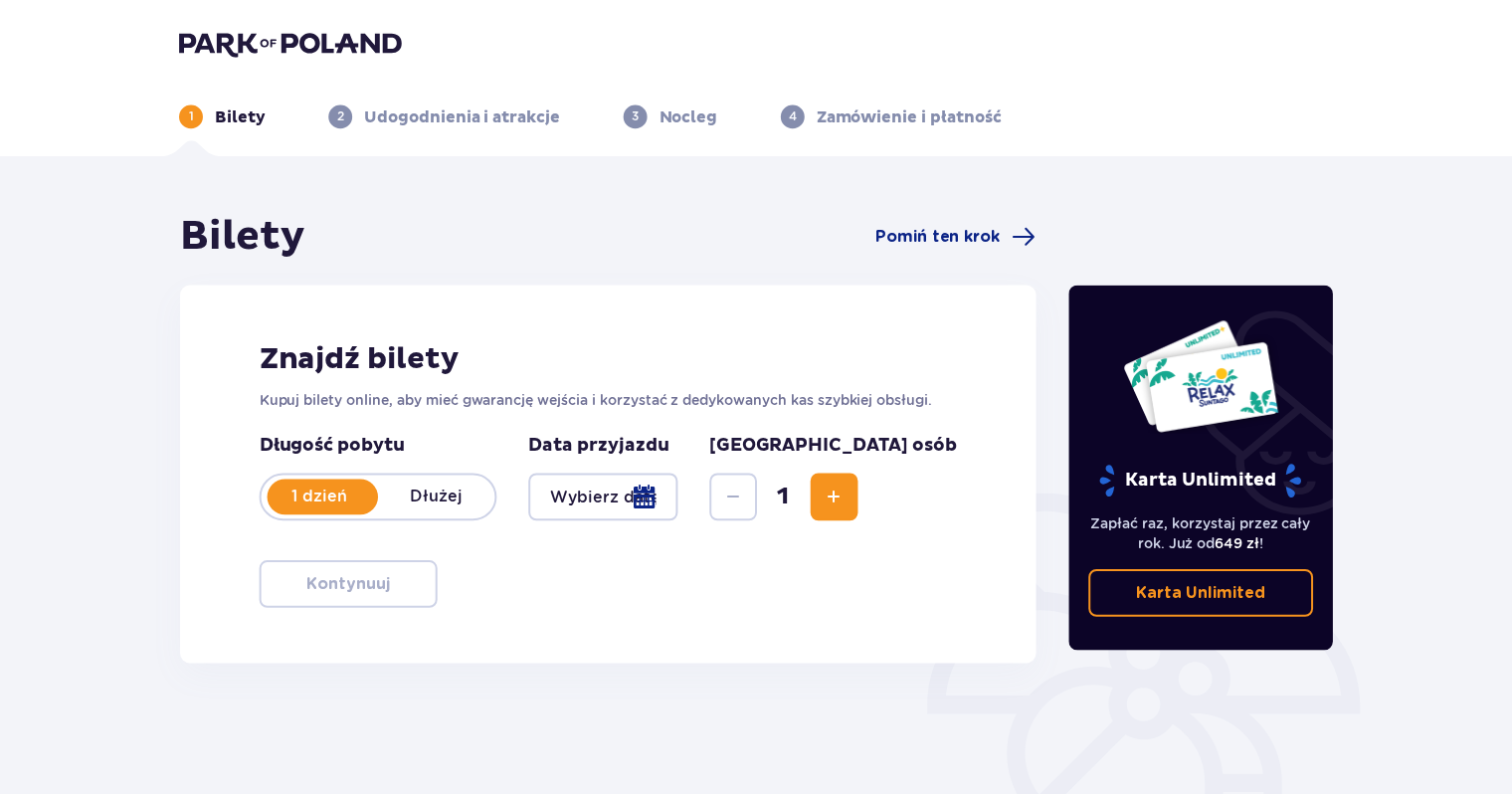 scroll, scrollTop: 0, scrollLeft: 0, axis: both 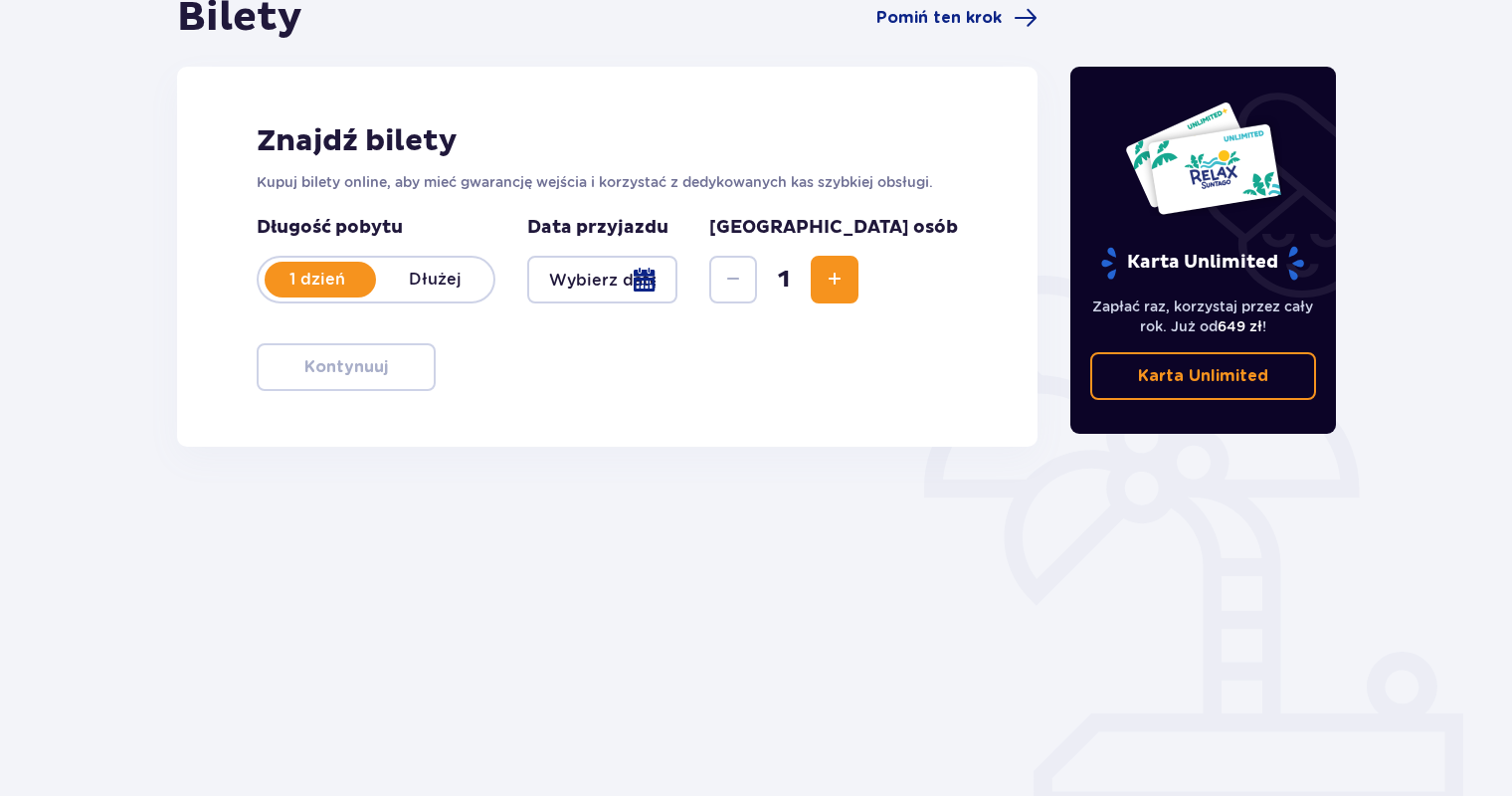 click at bounding box center [602, 280] 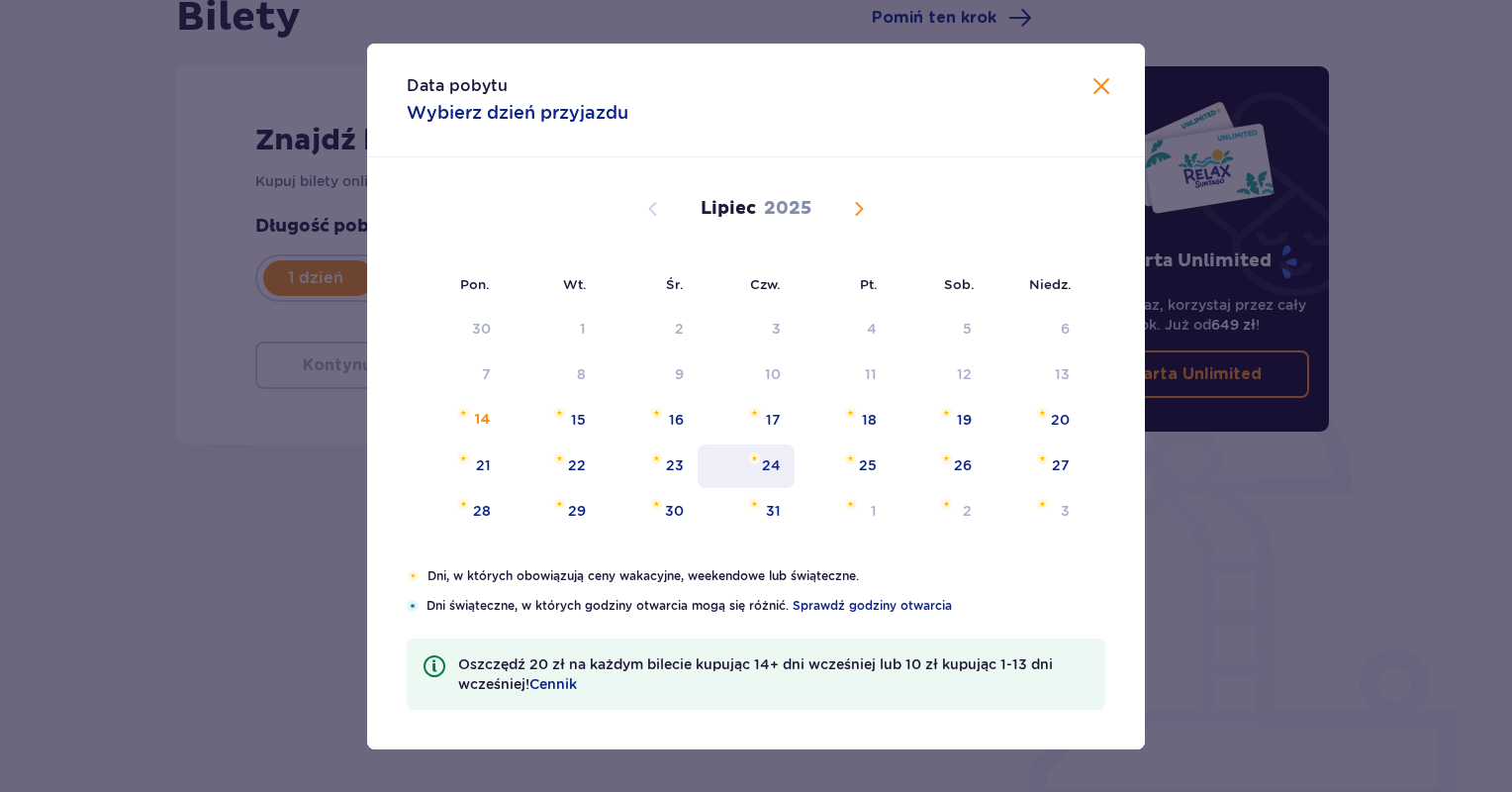 click on "24" at bounding box center [771, 465] 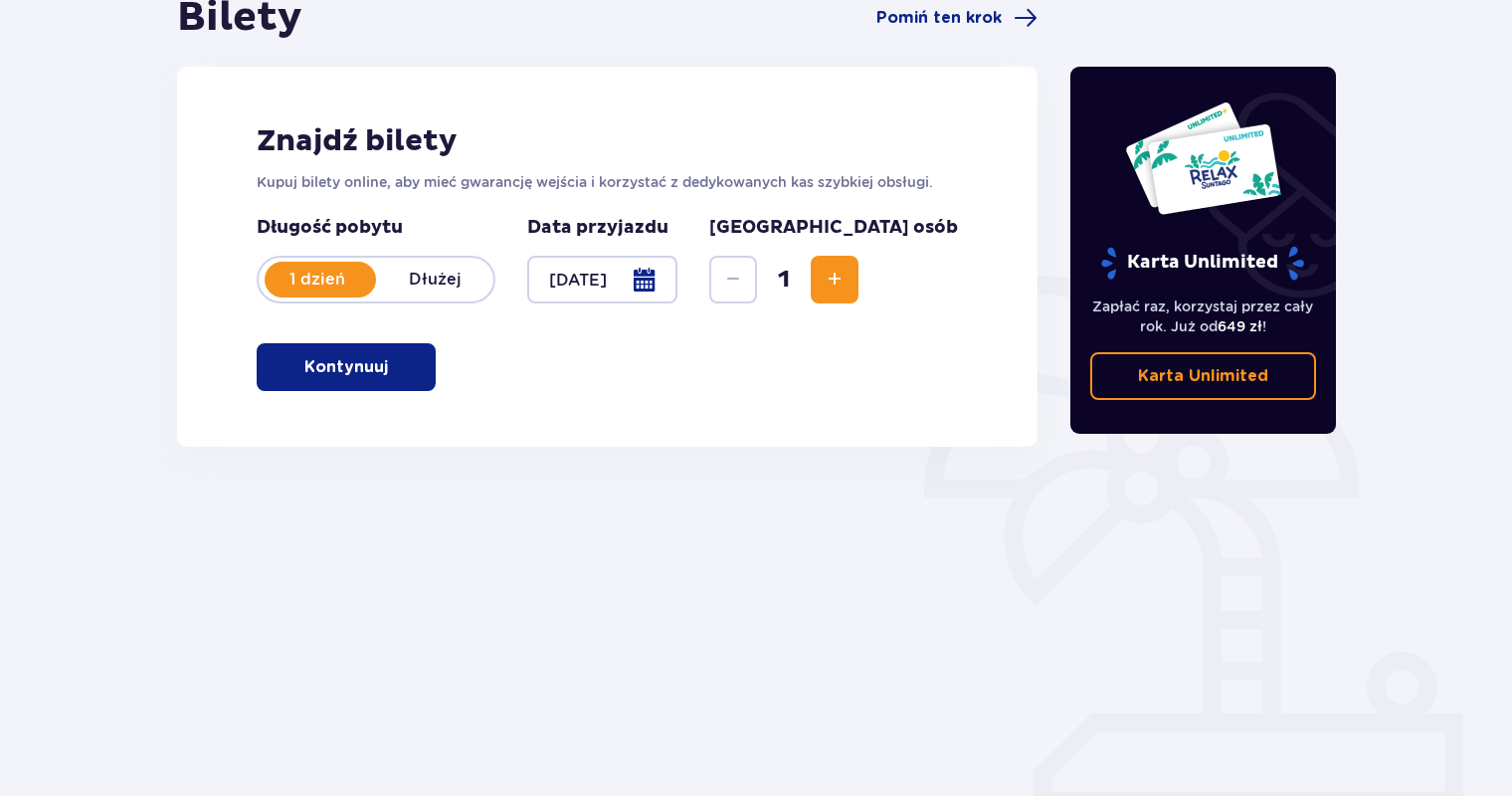 click at bounding box center [602, 280] 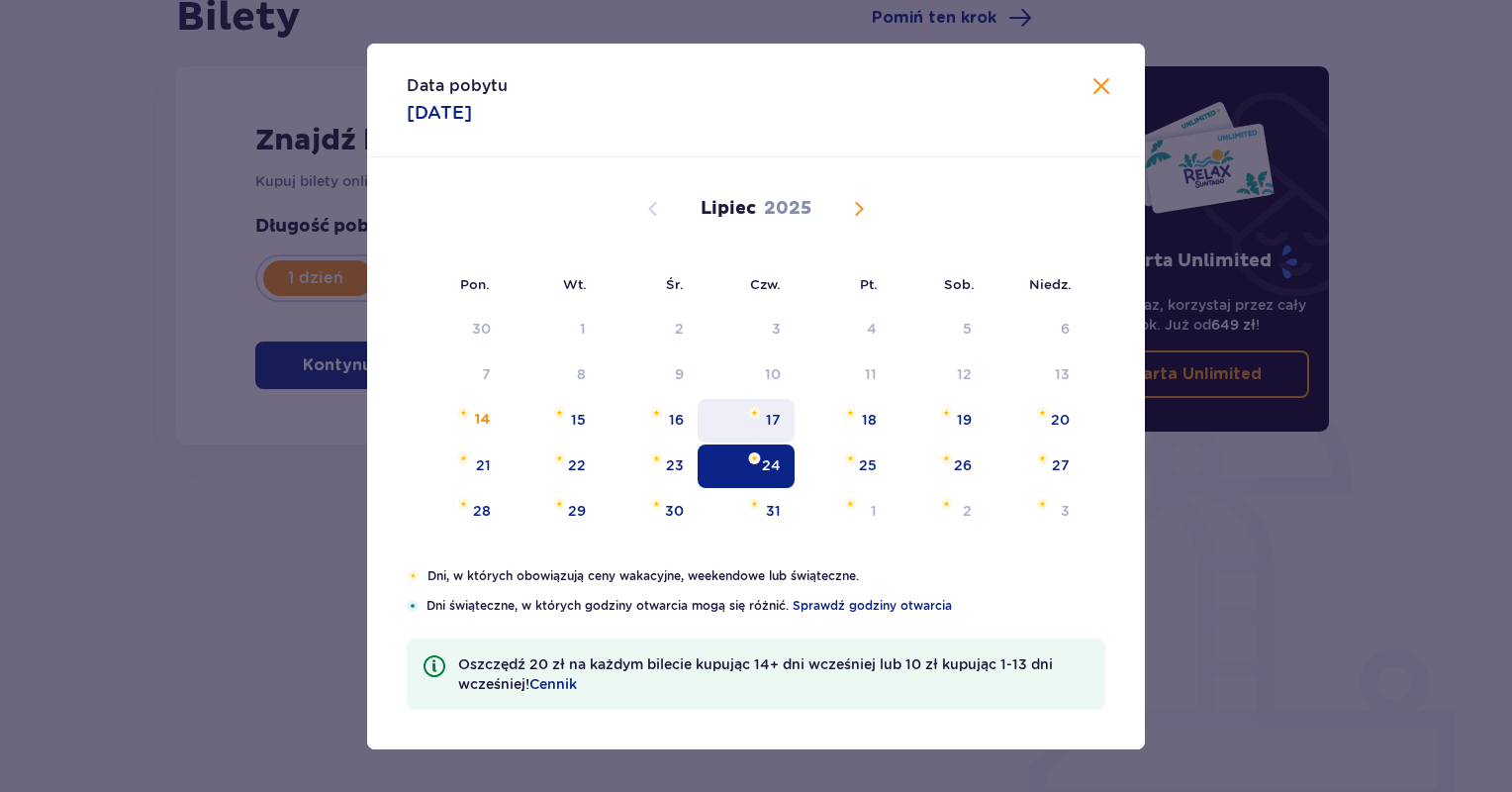 click on "17" at bounding box center (773, 420) 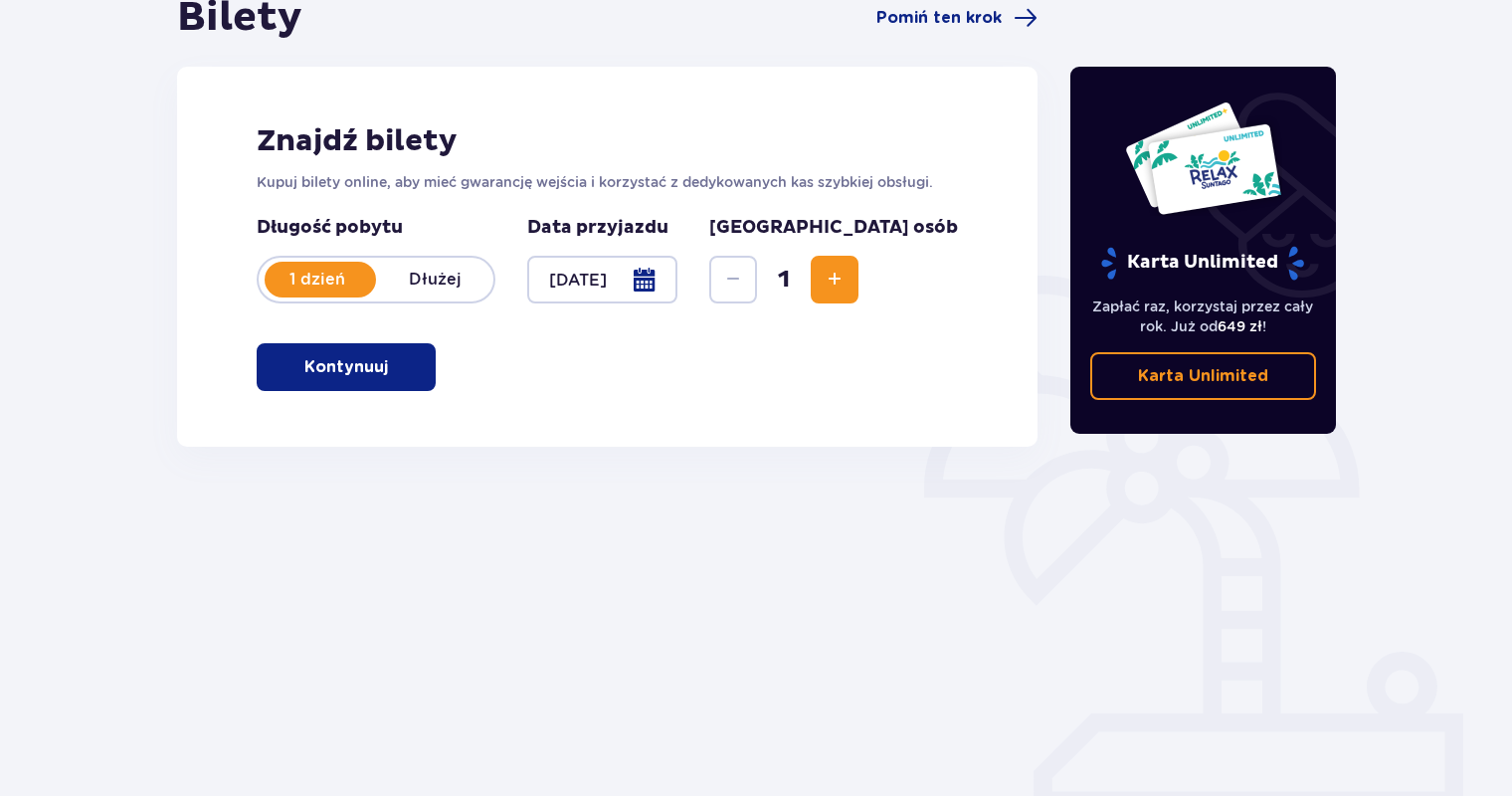 click at bounding box center [392, 367] 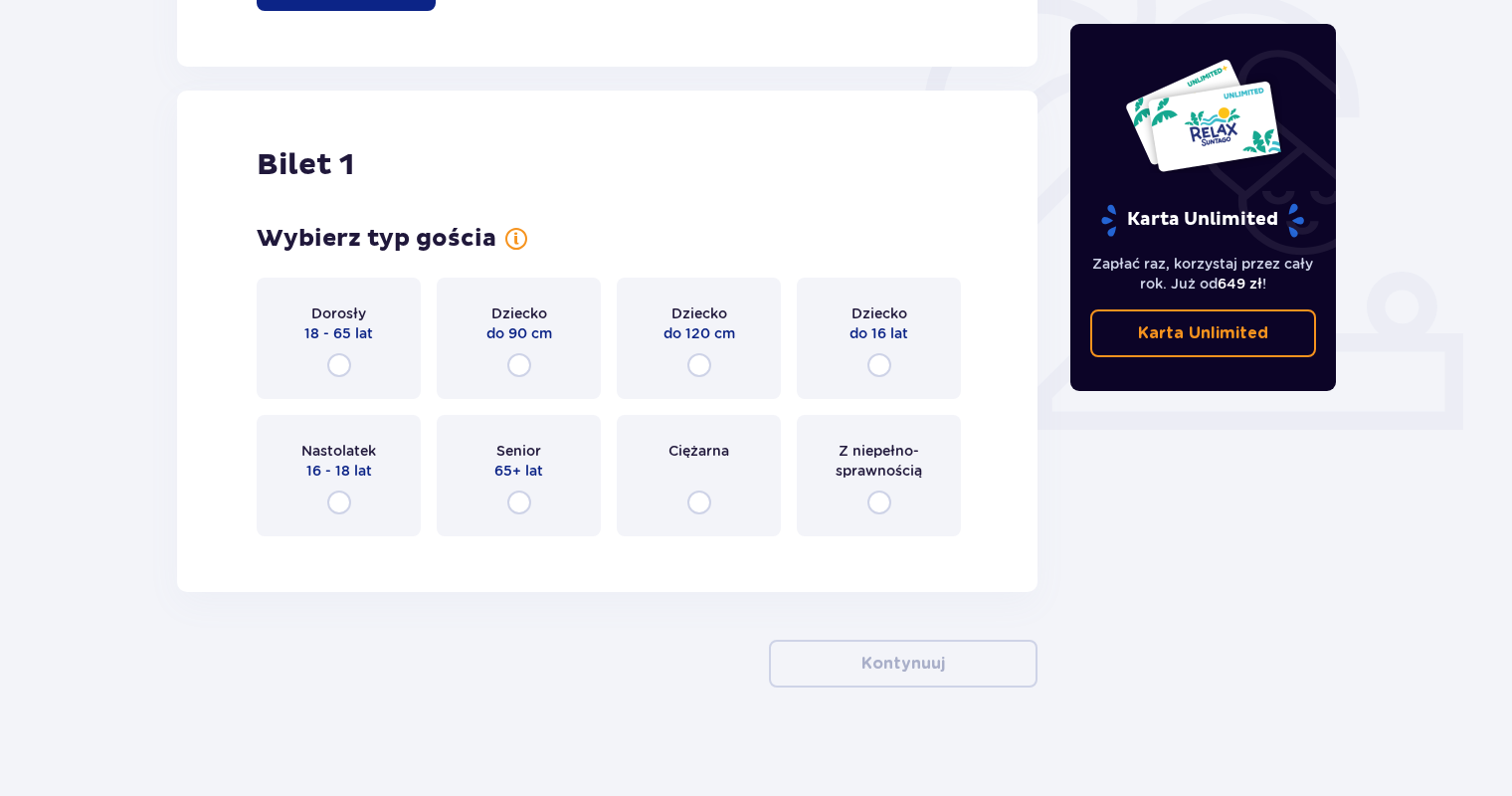 scroll, scrollTop: 609, scrollLeft: 0, axis: vertical 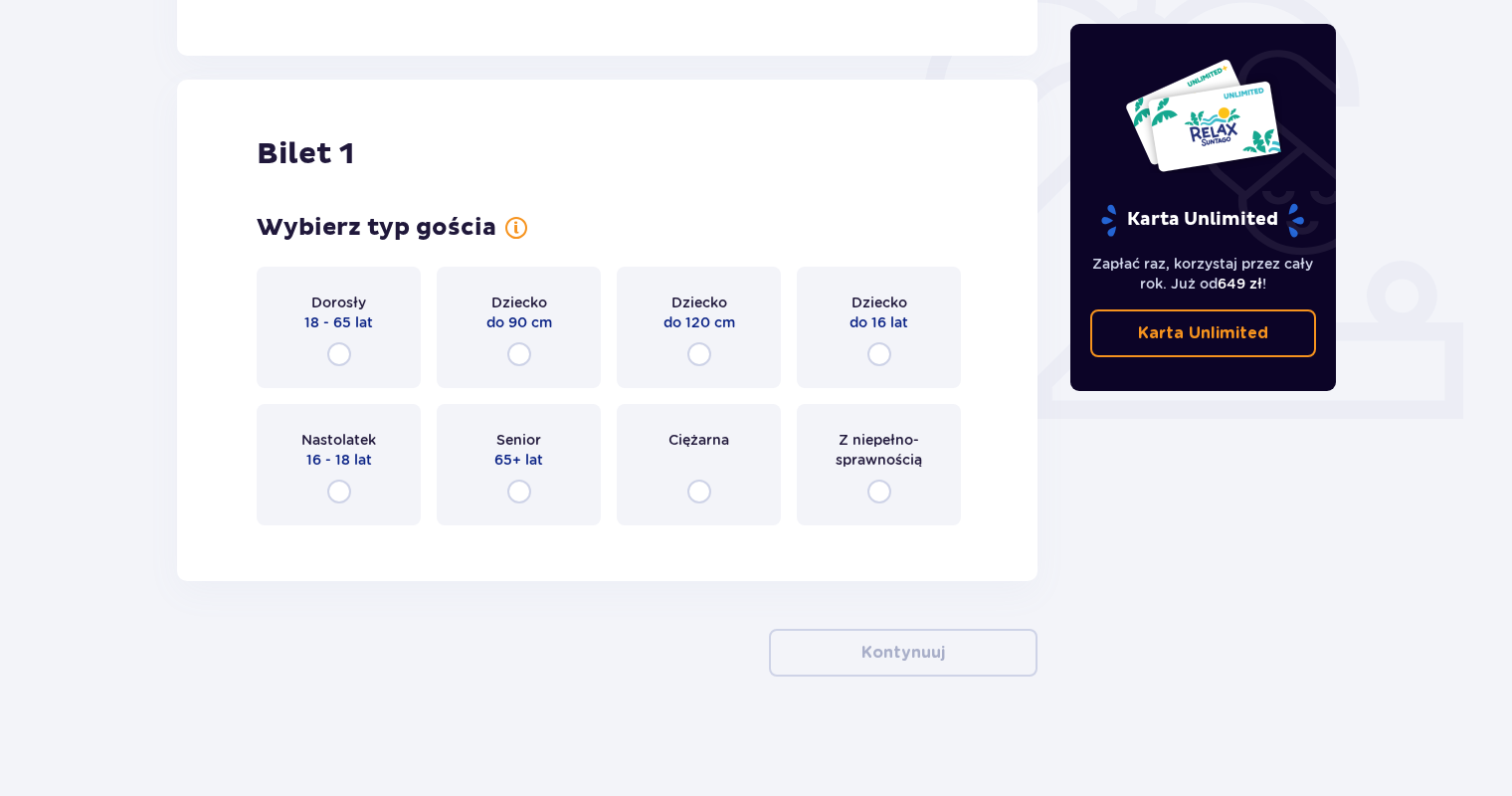 click on "Dorosły 18 - 65 lat" at bounding box center [338, 327] 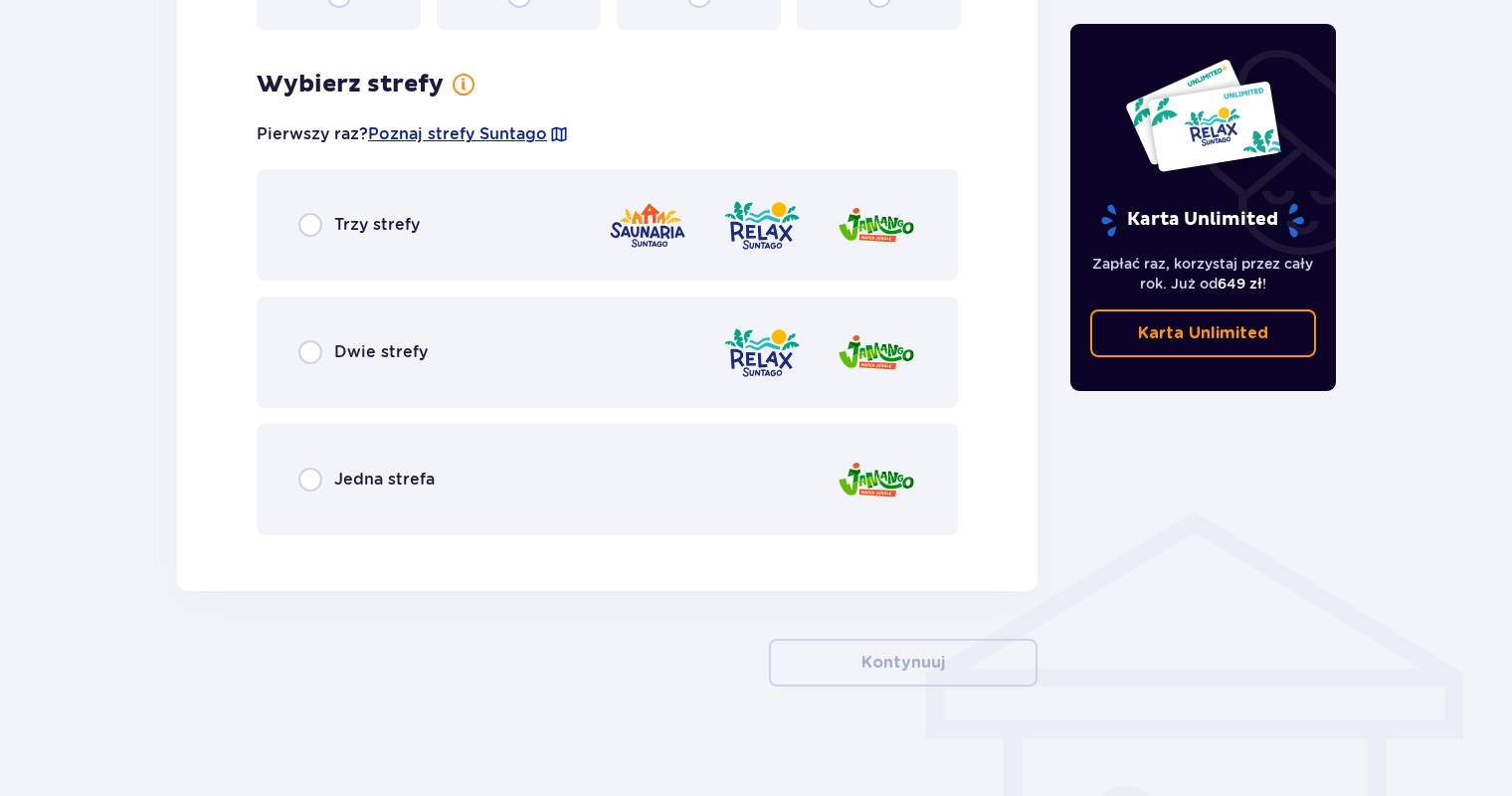 scroll, scrollTop: 1114, scrollLeft: 0, axis: vertical 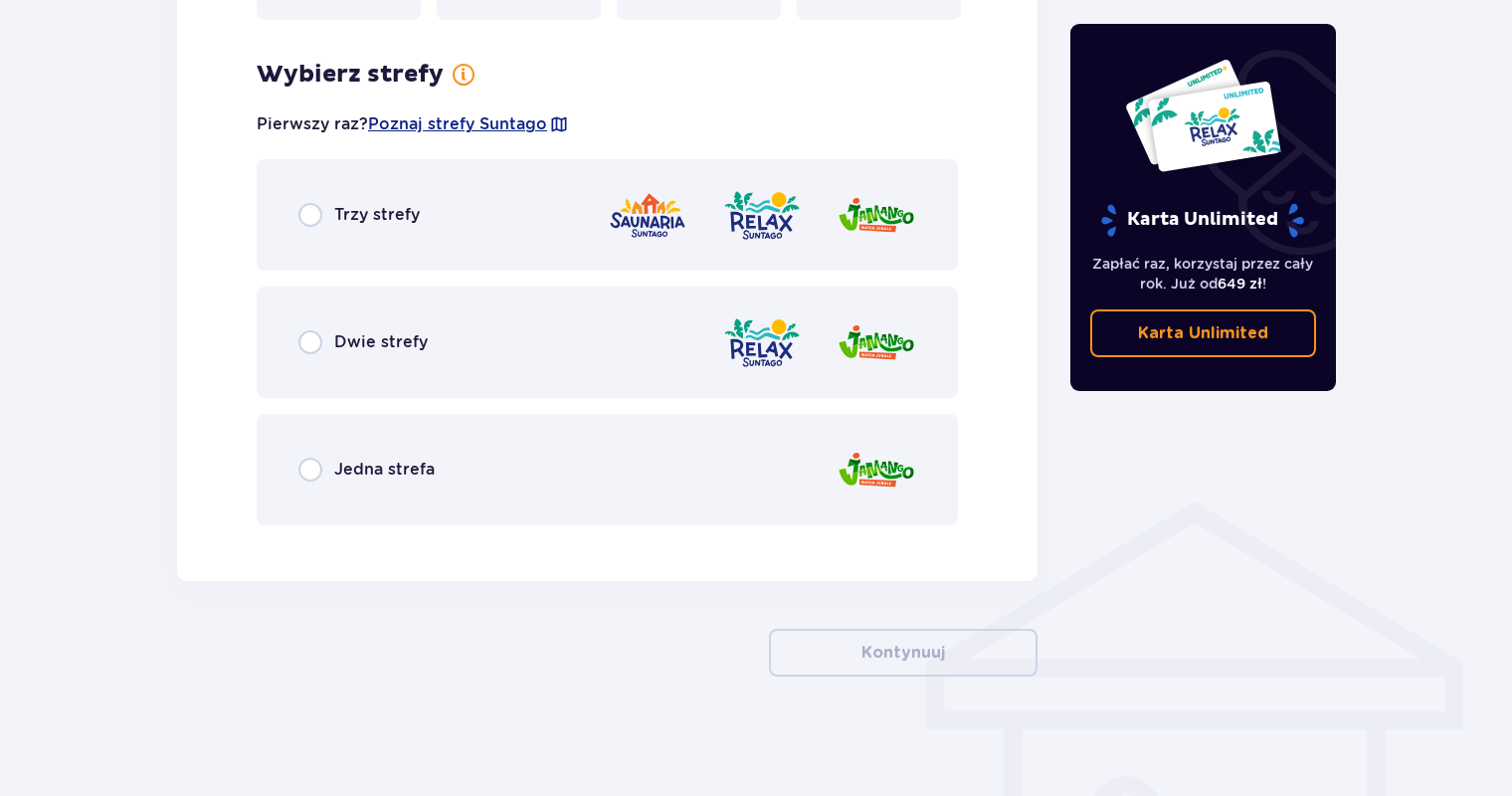 click on "Trzy strefy" at bounding box center [607, 215] 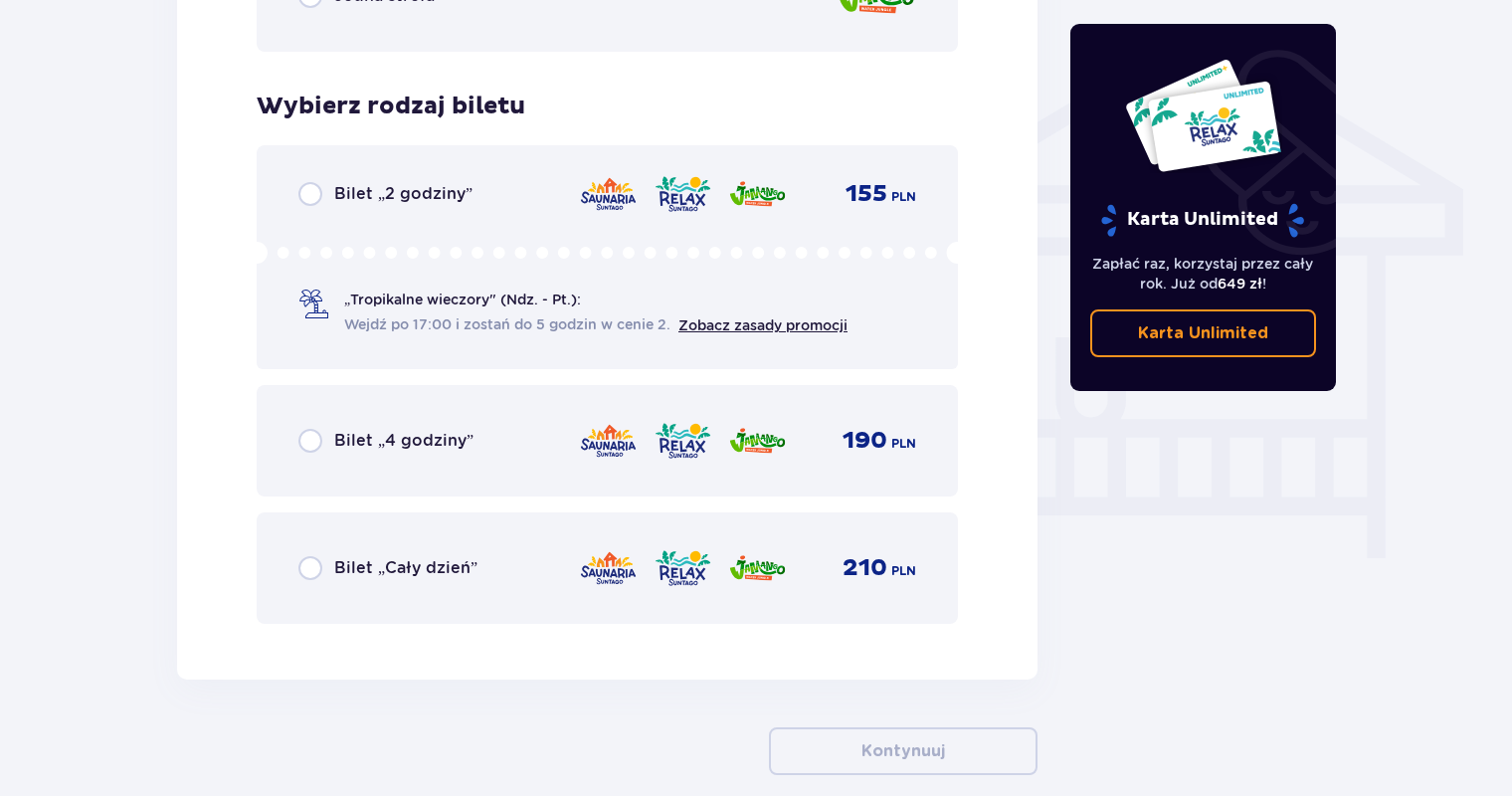 scroll, scrollTop: 1656, scrollLeft: 0, axis: vertical 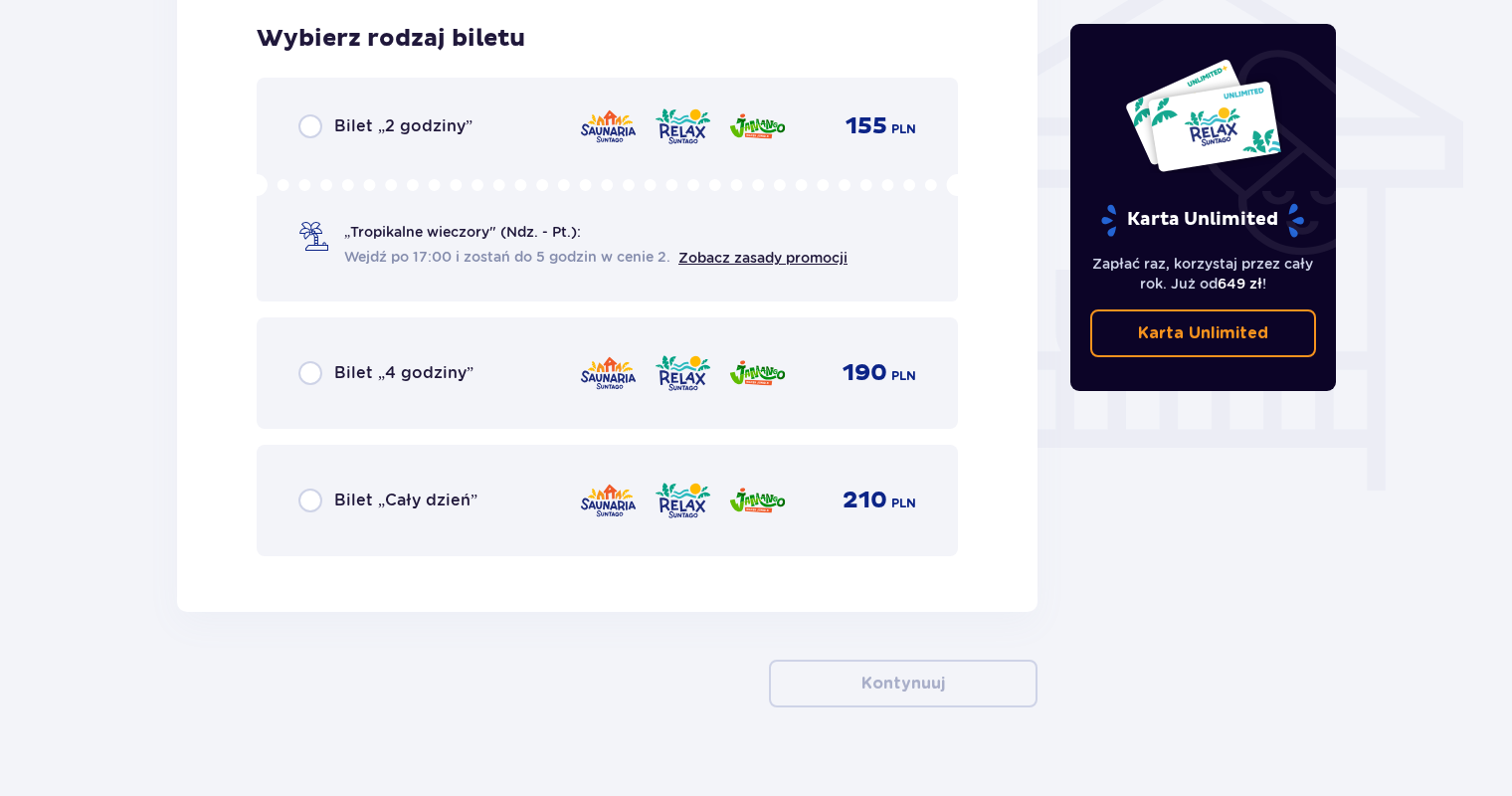click on "Bilet „Cały dzień”" at bounding box center (406, 500) 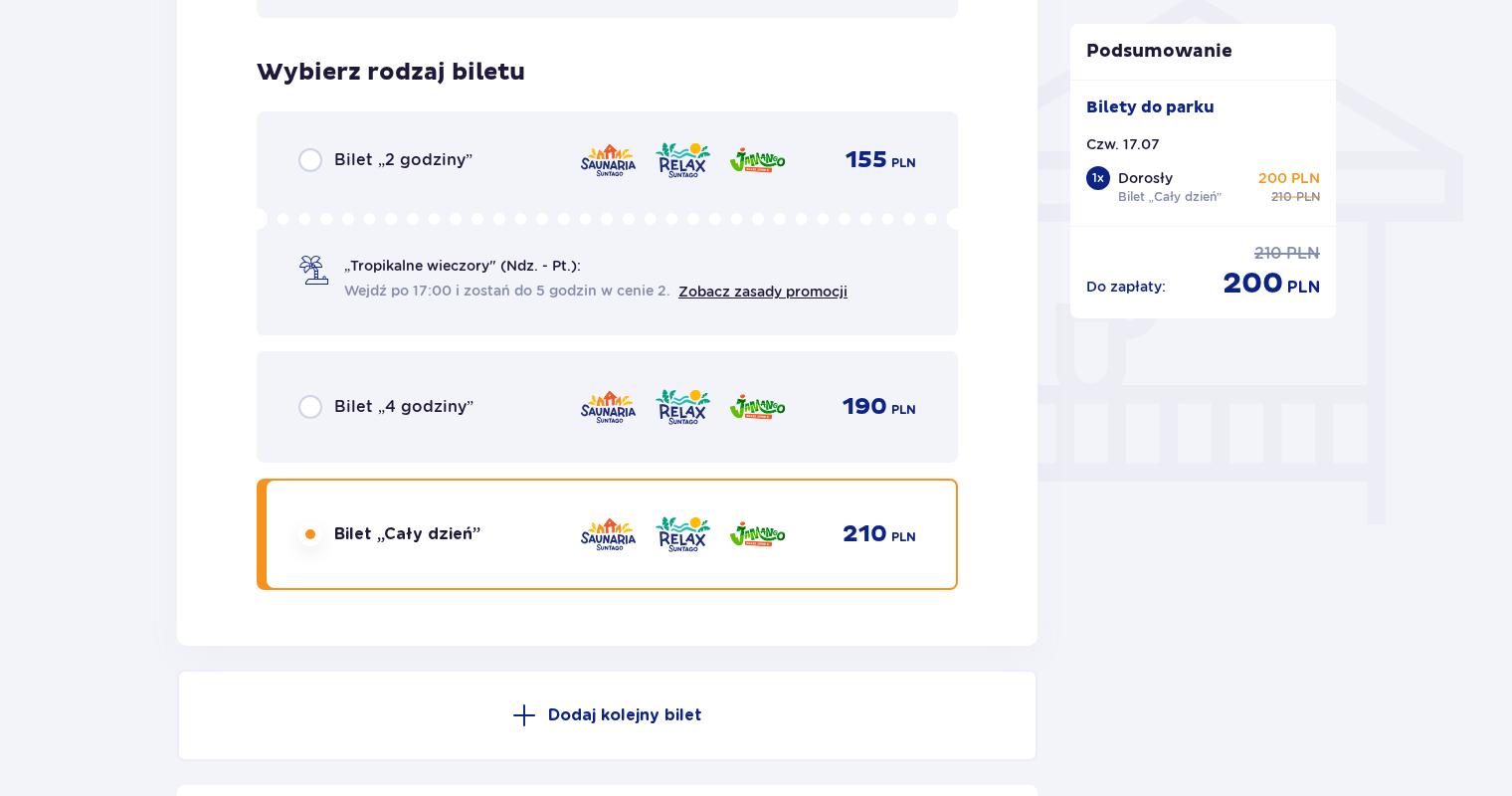 scroll, scrollTop: 1888, scrollLeft: 0, axis: vertical 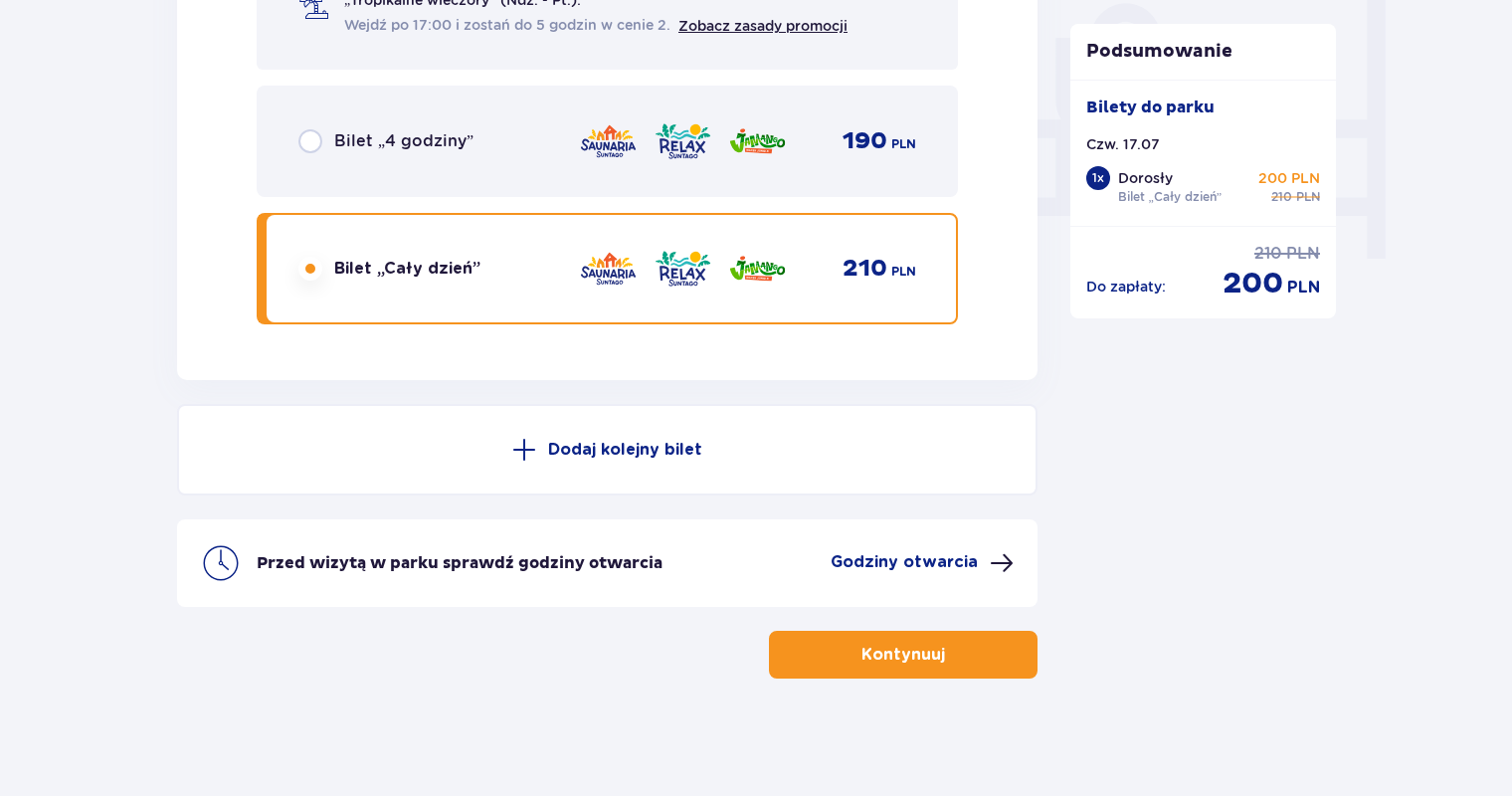 click on "Kontynuuj" at bounding box center [903, 655] 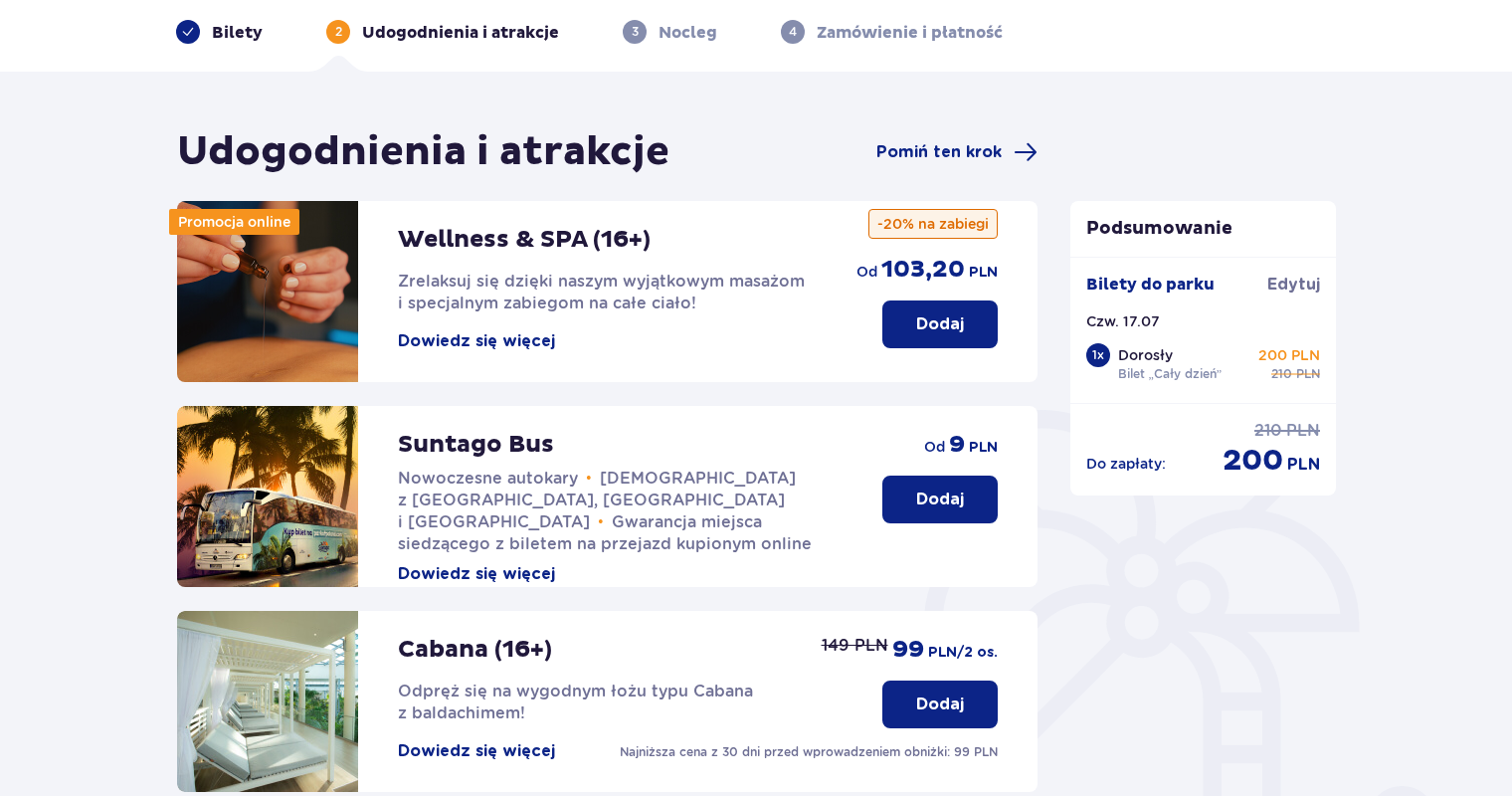 scroll, scrollTop: 553, scrollLeft: 0, axis: vertical 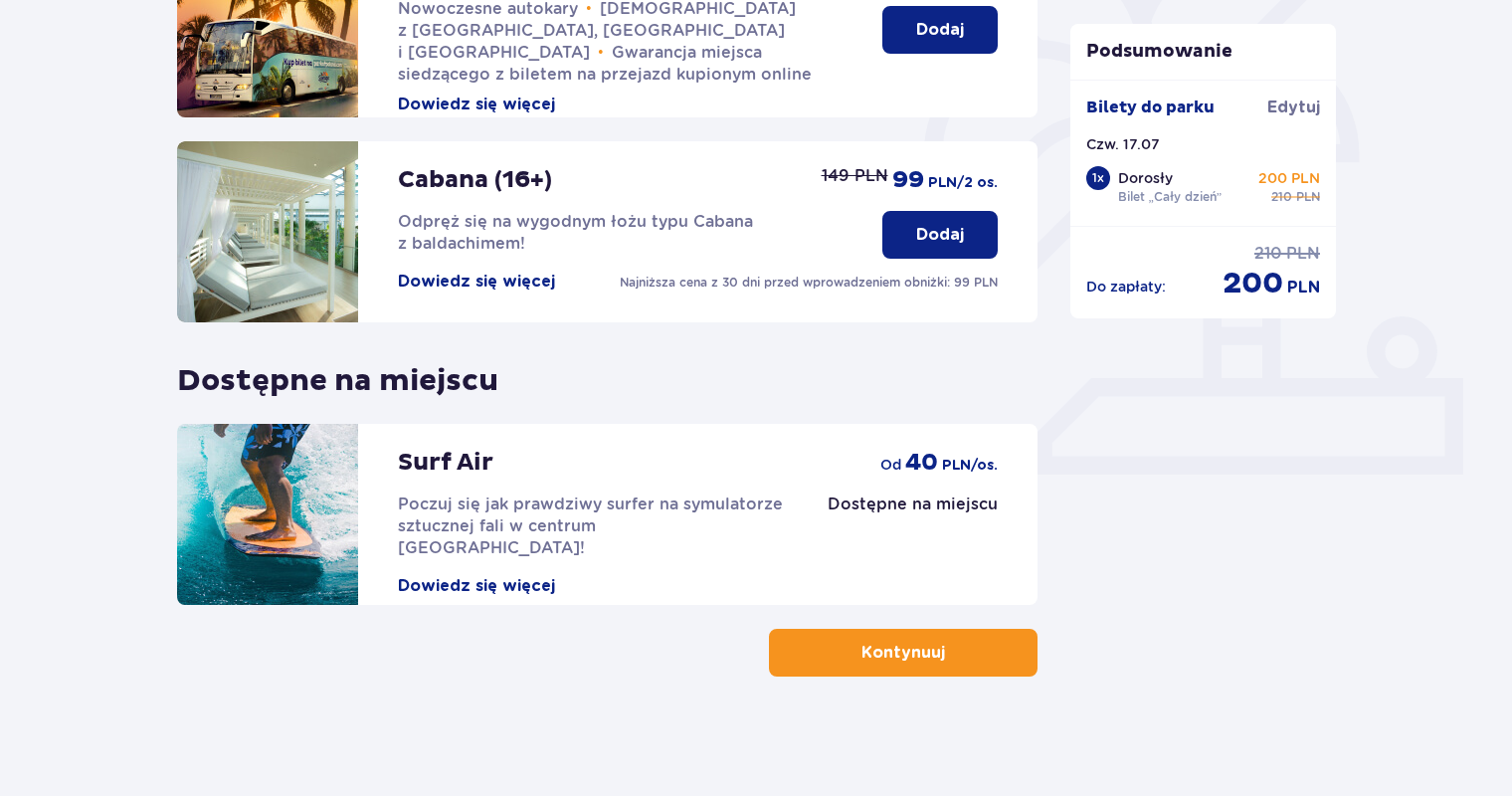 click on "Kontynuuj" at bounding box center (903, 653) 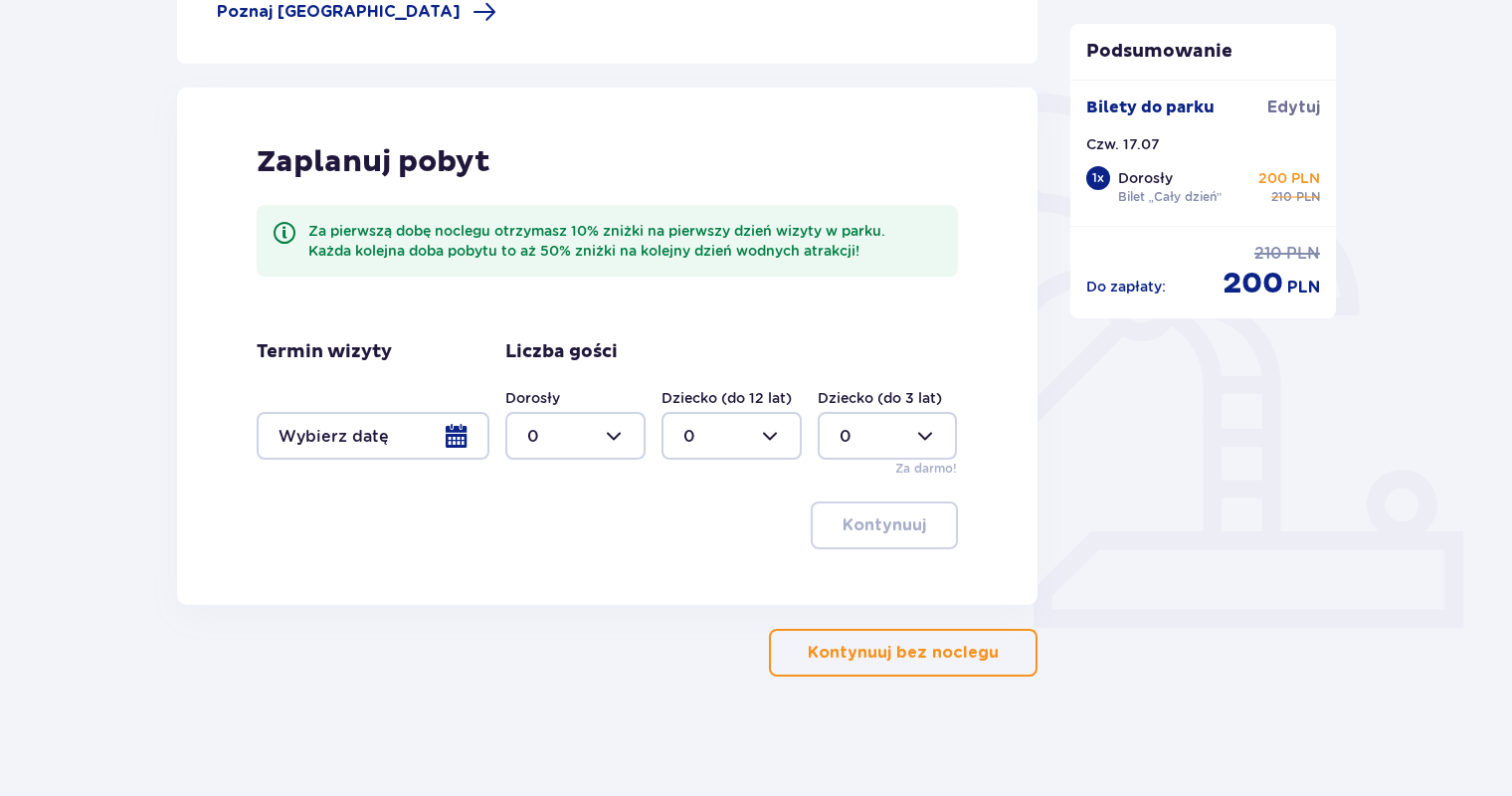 scroll, scrollTop: 0, scrollLeft: 0, axis: both 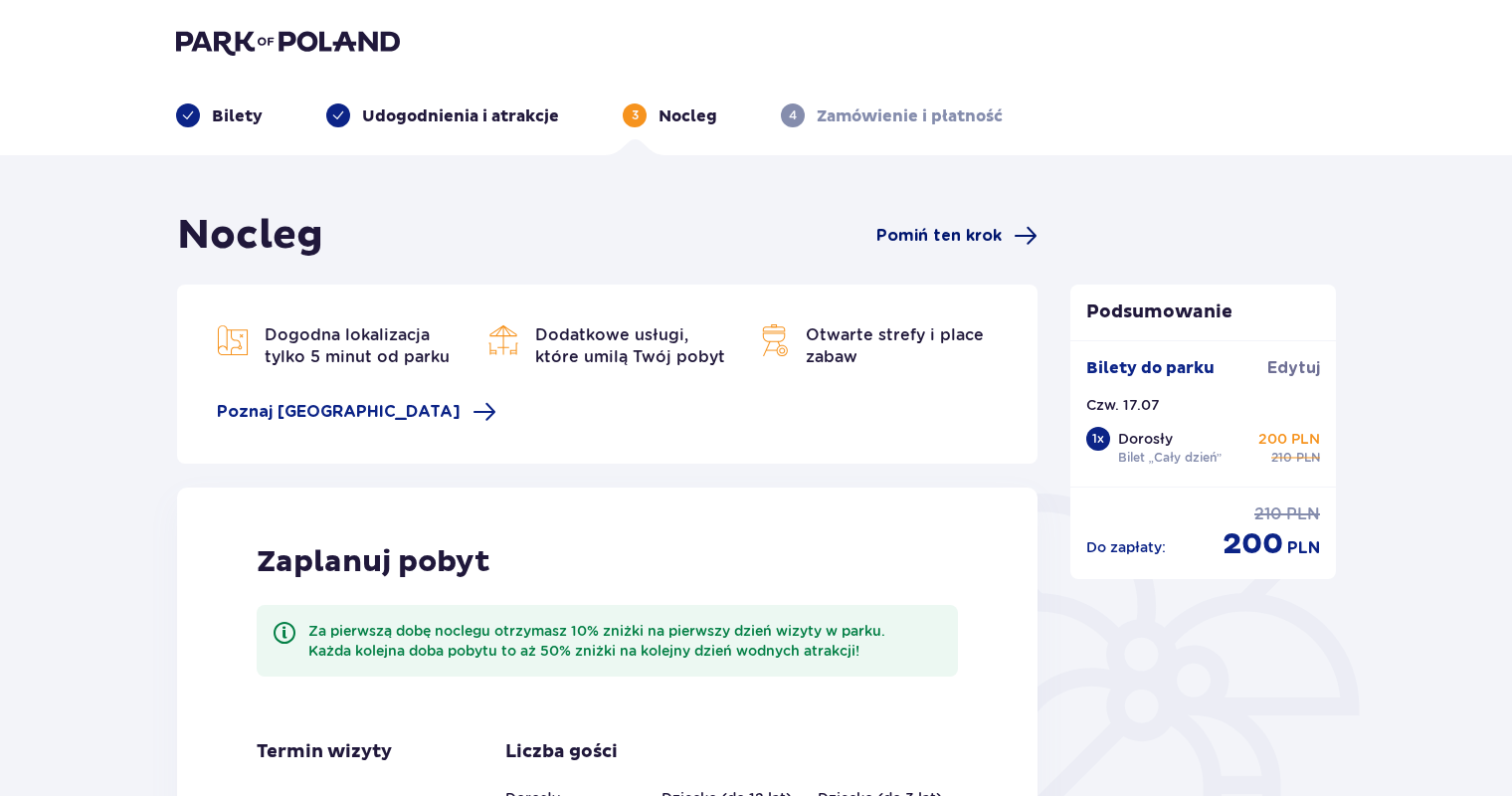 click on "Pomiń ten krok" at bounding box center [939, 236] 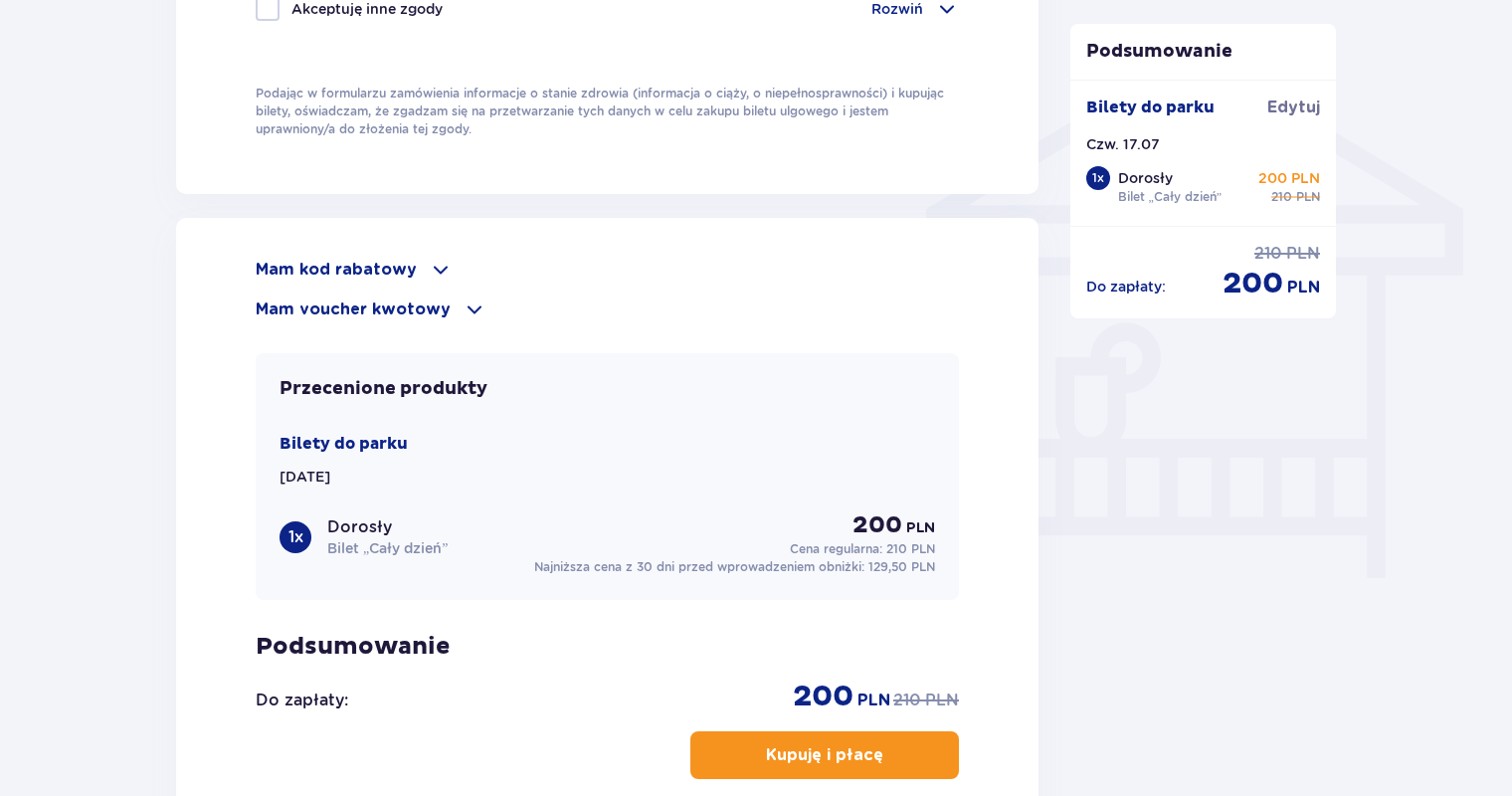 scroll, scrollTop: 1568, scrollLeft: 0, axis: vertical 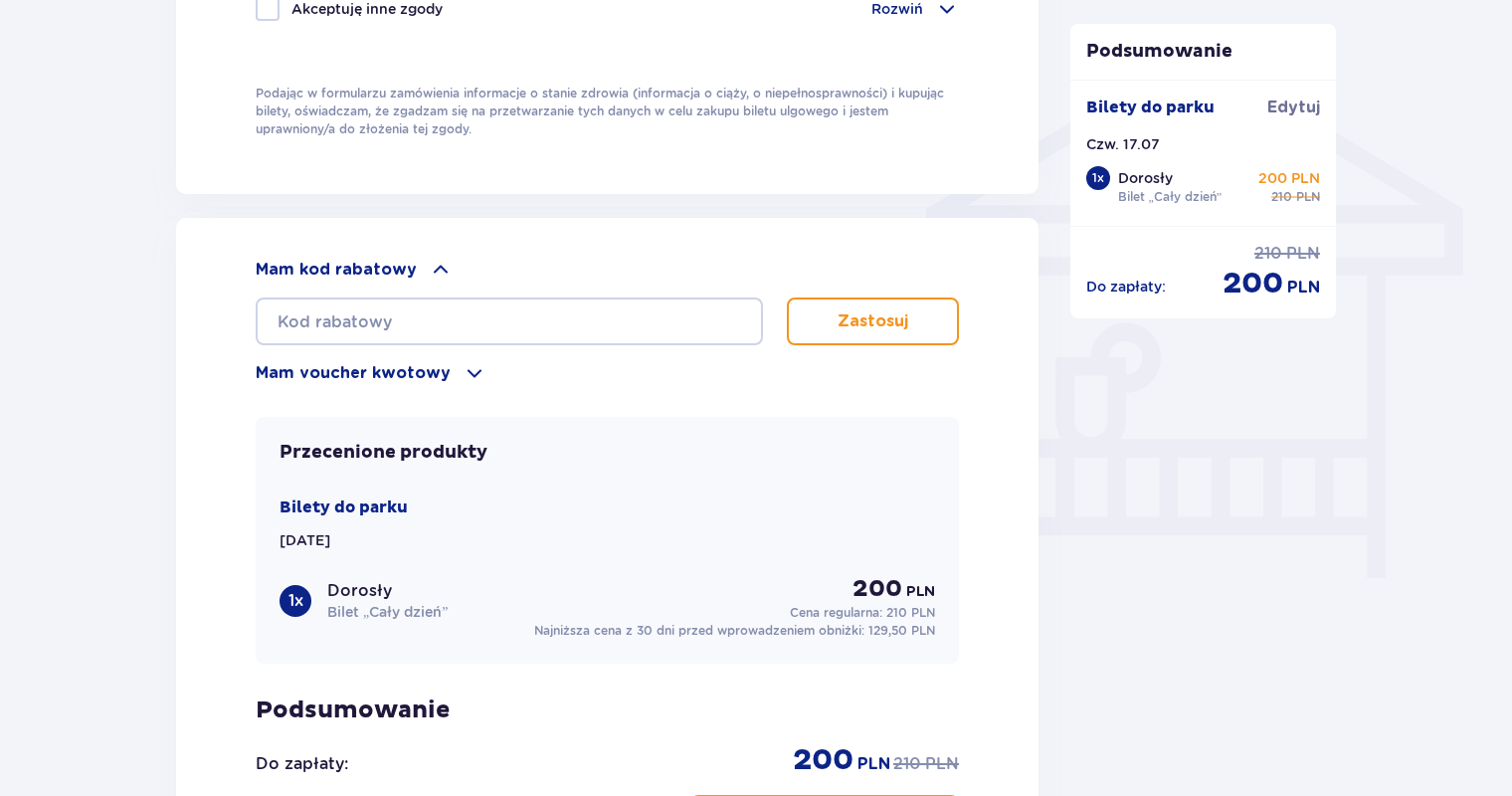 click on "Mam kod rabatowy Zastosuj Mam voucher kwotowy Zastosuj Przecenione produkty Bilety do parku Czw. 17.07.25 1 x Dorosły Bilet „Cały dzień” 200 PLN Cena regularna:   210 PLN Najniższa cena z 30 dni przed wprowadzeniem obniżki:   129,50 PLN Podsumowanie Do zapłaty : 200 PLN 210 PLN Kupuję i płacę Zapłać w ciągu 60 minut, inaczej zamówienie zostanie anulowane." at bounding box center [607, 567] 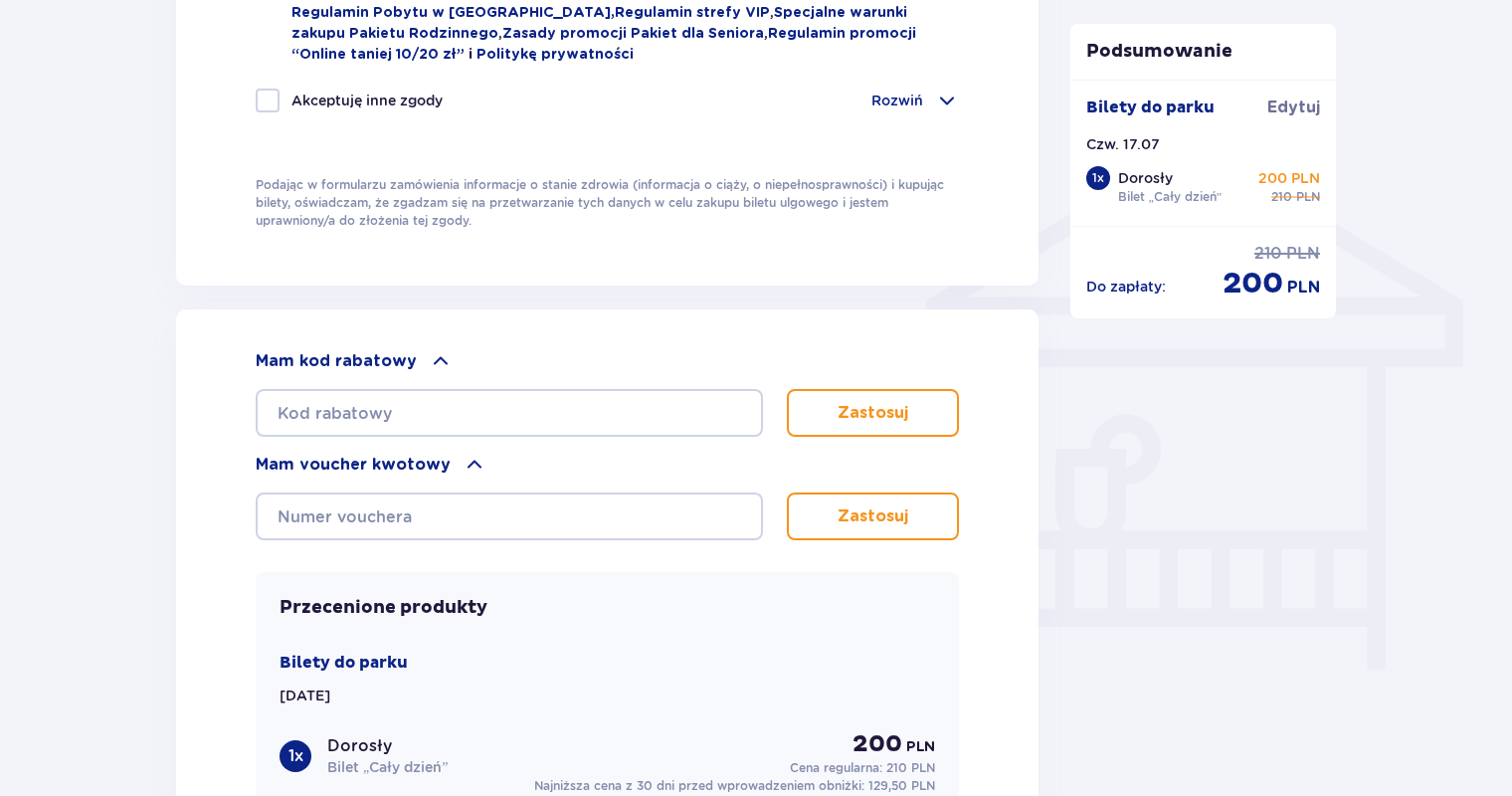 scroll, scrollTop: 1484, scrollLeft: 0, axis: vertical 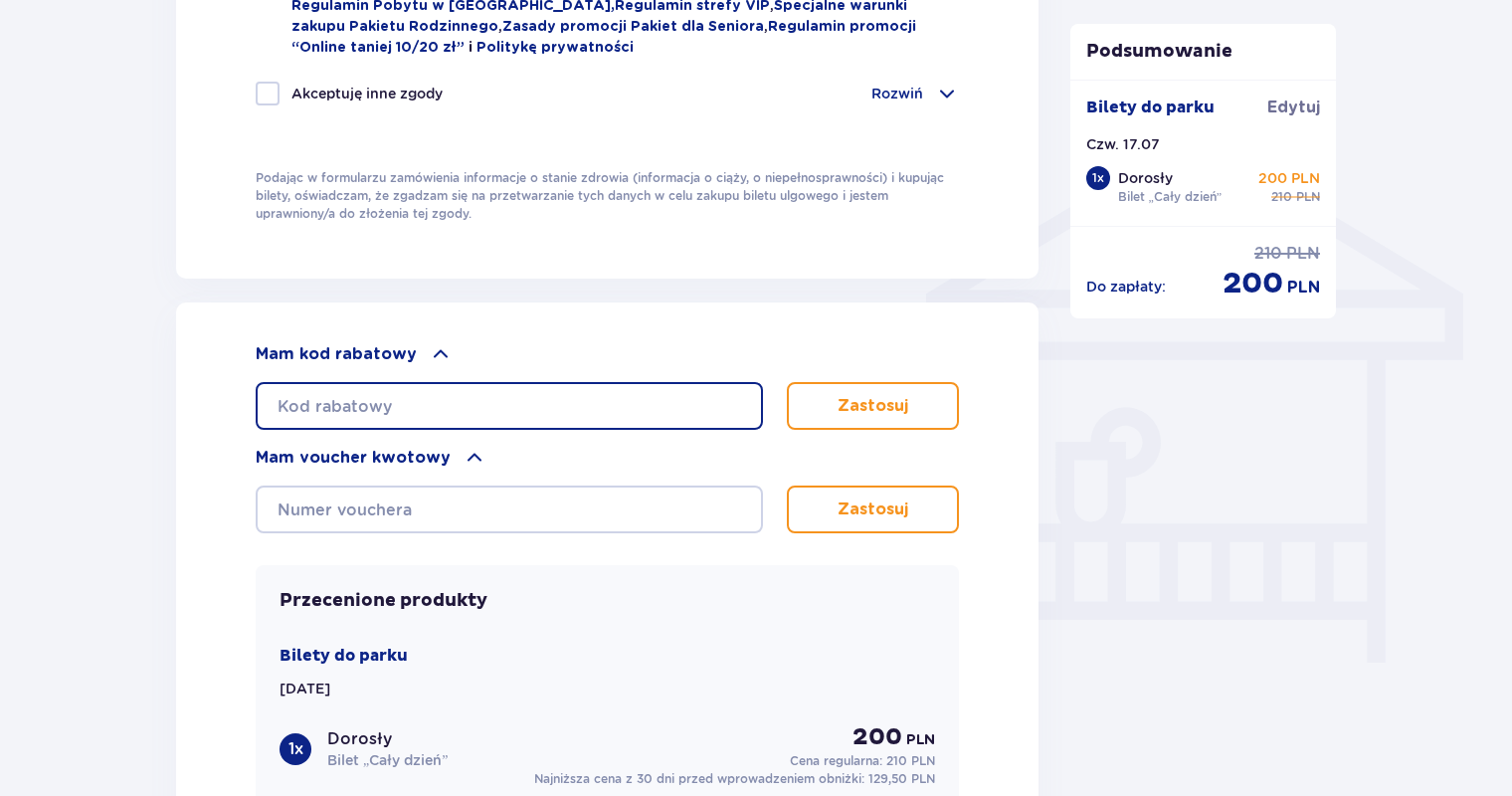 click at bounding box center [509, 406] 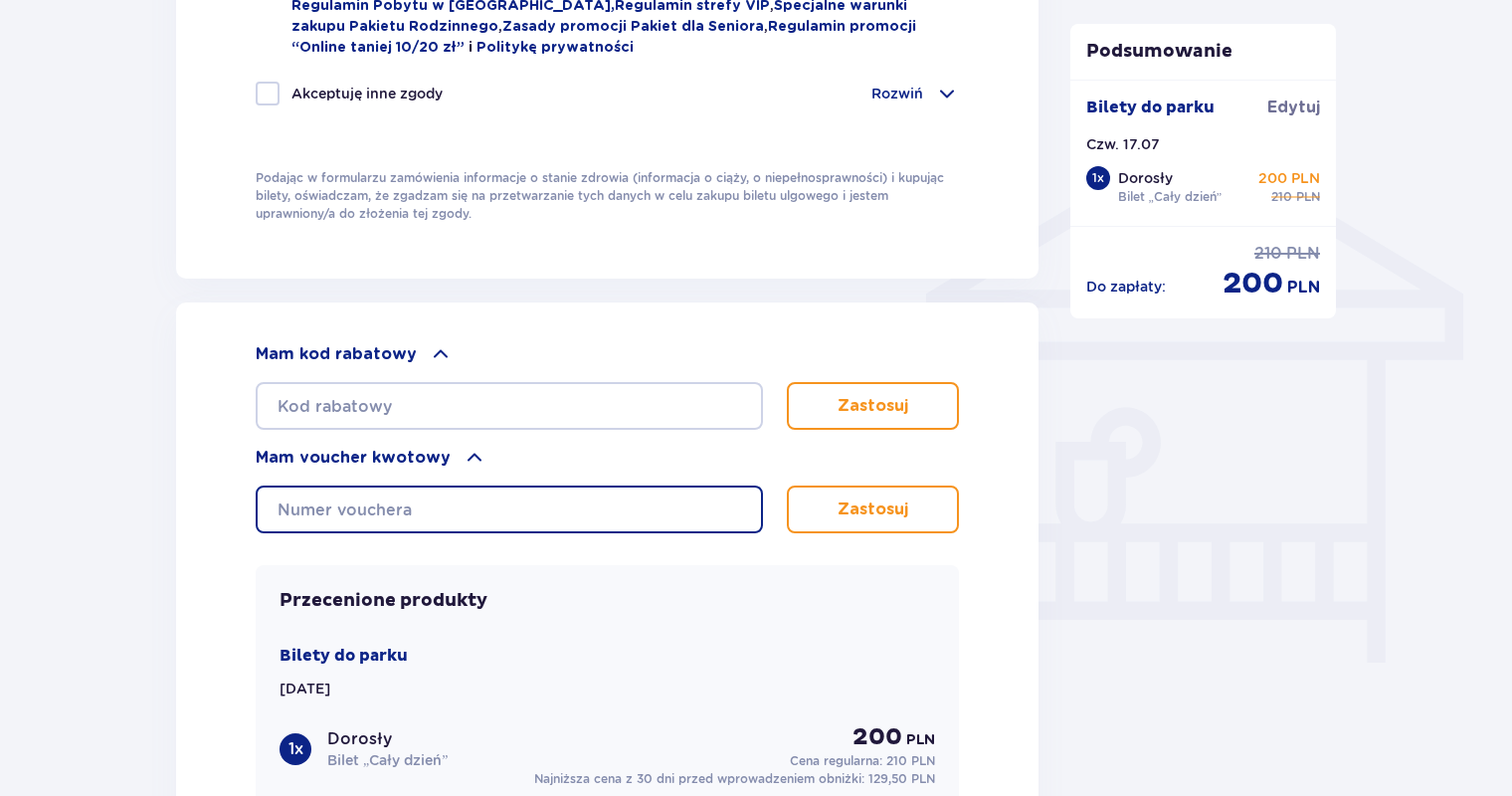 click at bounding box center (509, 509) 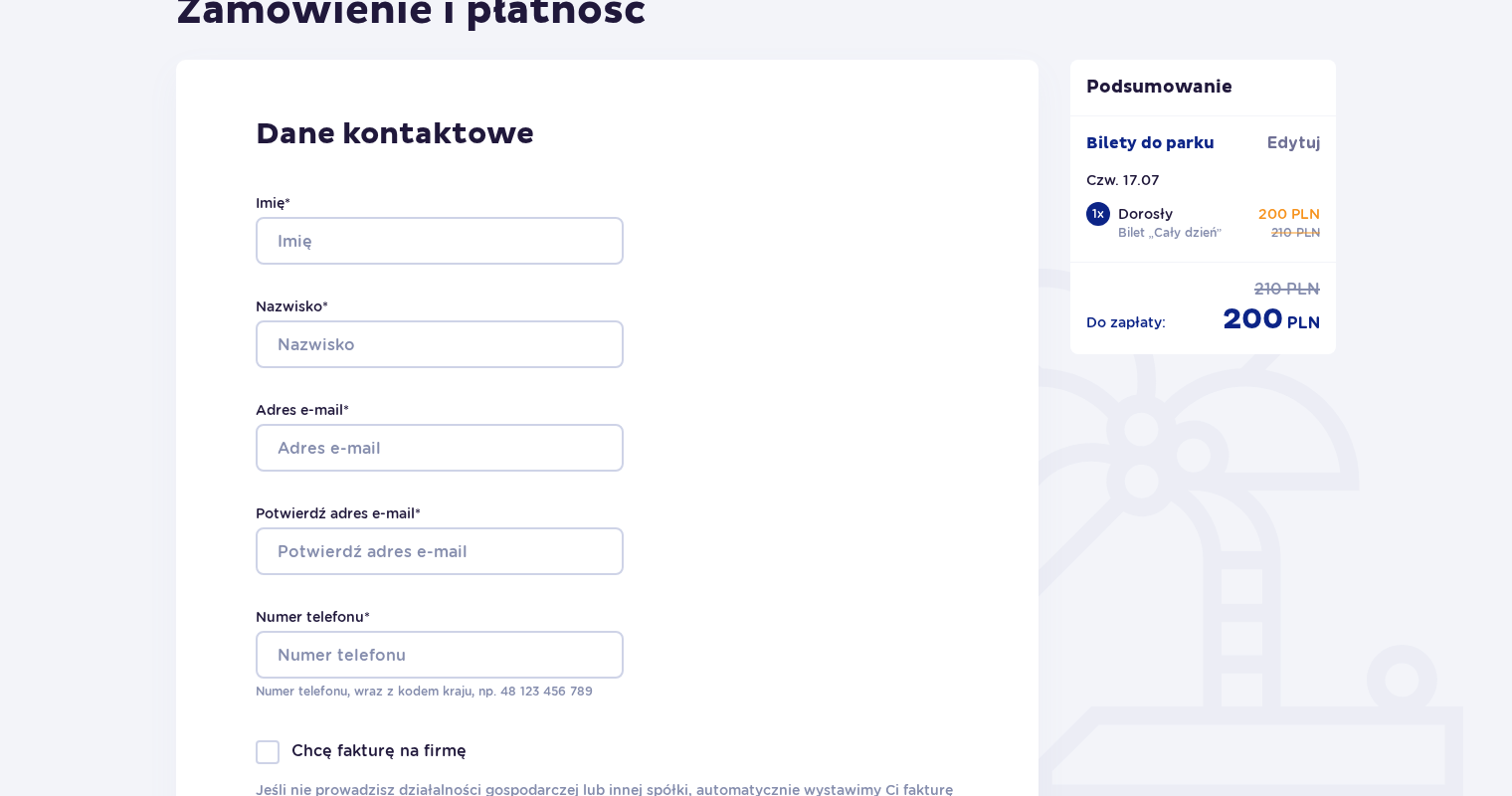 scroll, scrollTop: 0, scrollLeft: 0, axis: both 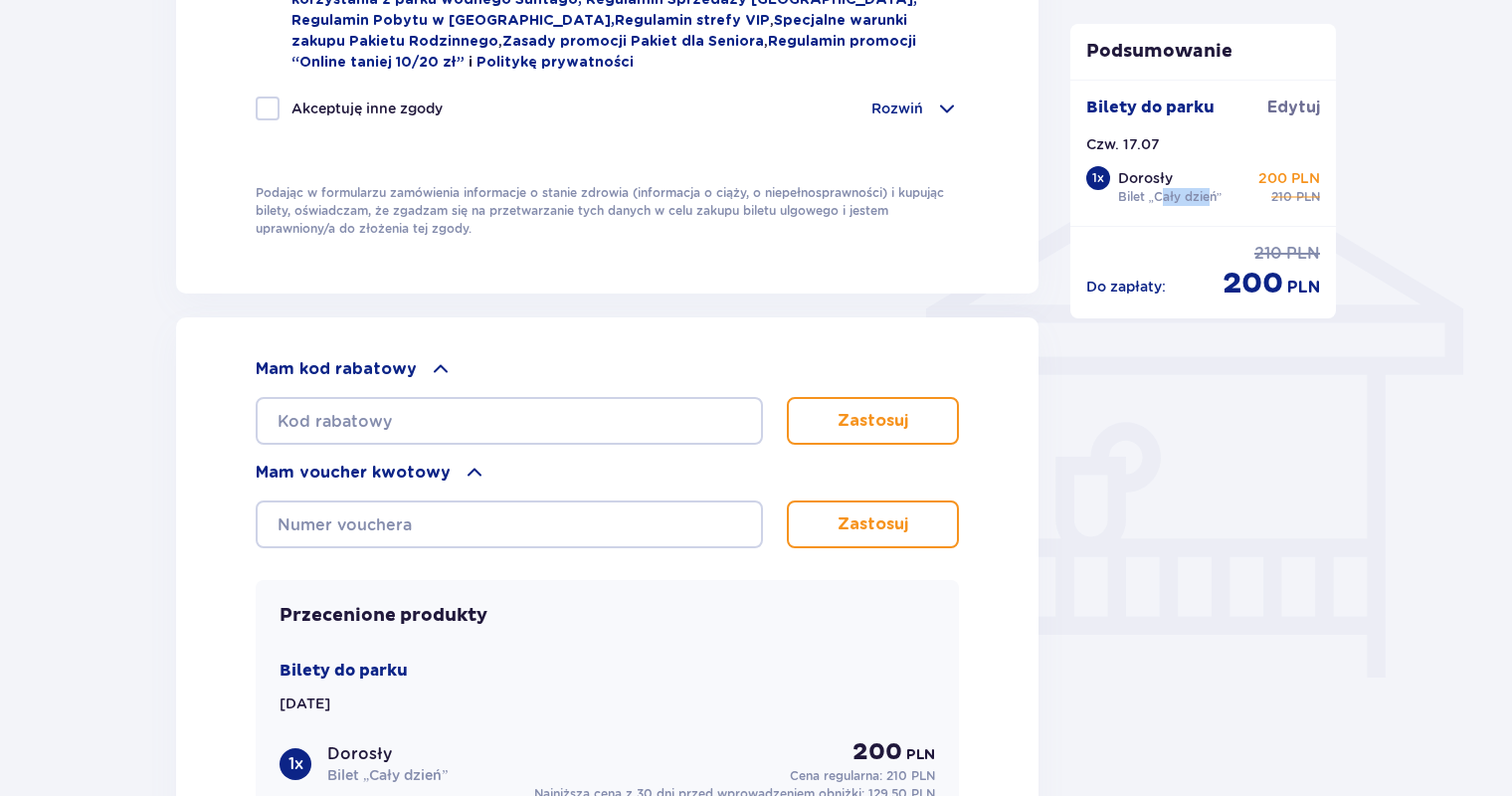 drag, startPoint x: 1204, startPoint y: 193, endPoint x: 1165, endPoint y: 194, distance: 39.012818 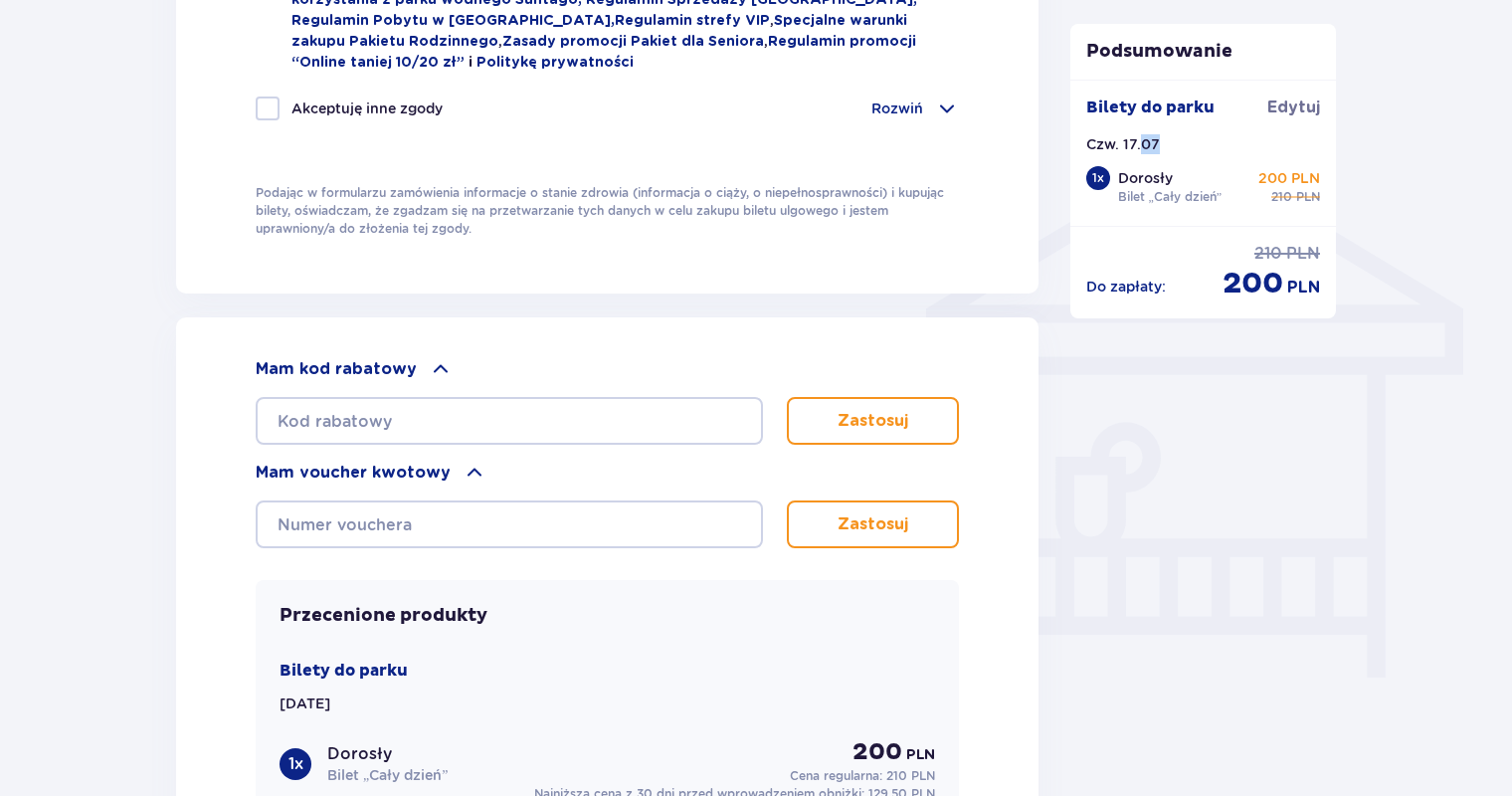 drag, startPoint x: 1165, startPoint y: 194, endPoint x: 1138, endPoint y: 149, distance: 52.478567 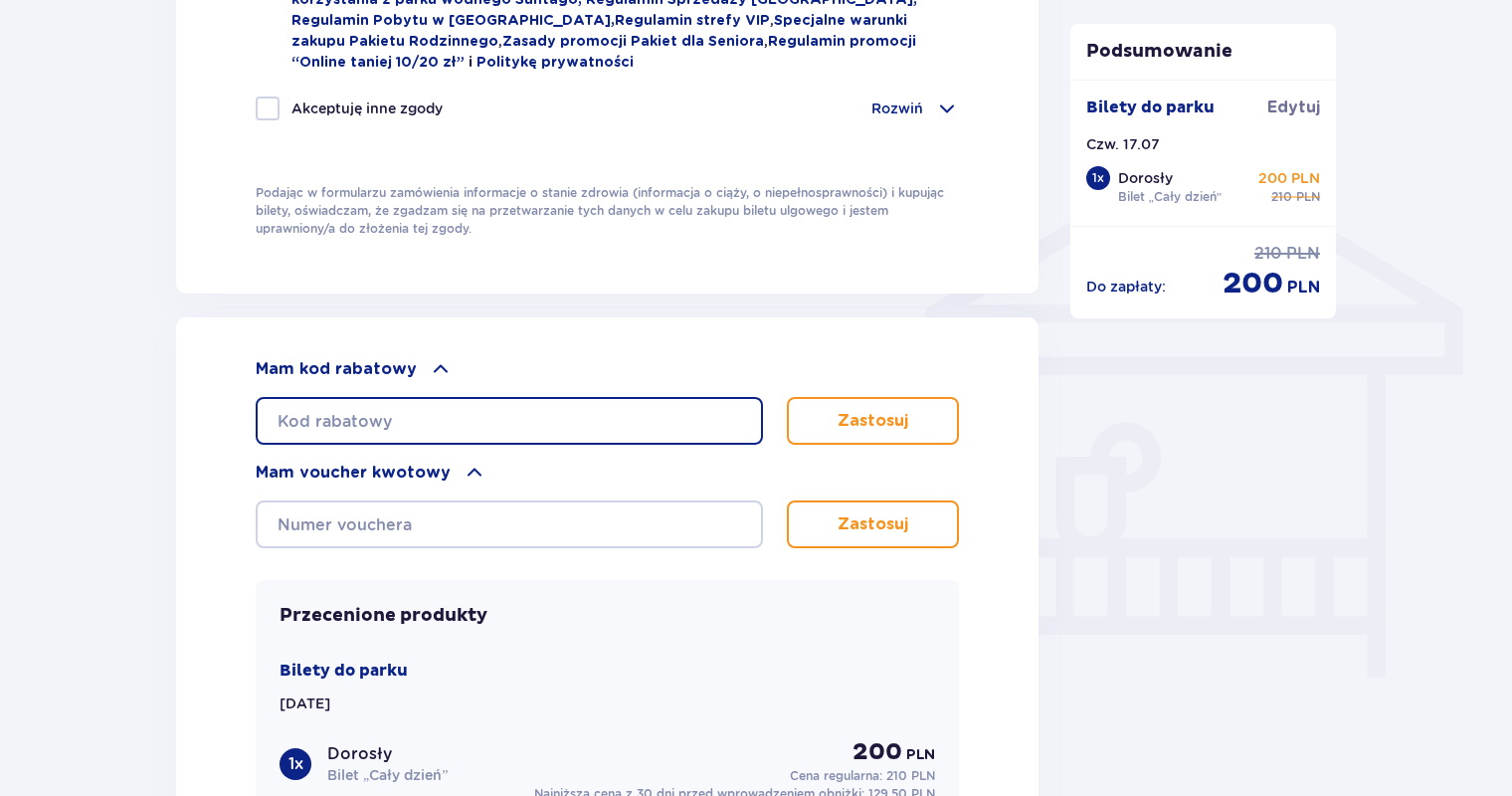 click at bounding box center (509, 421) 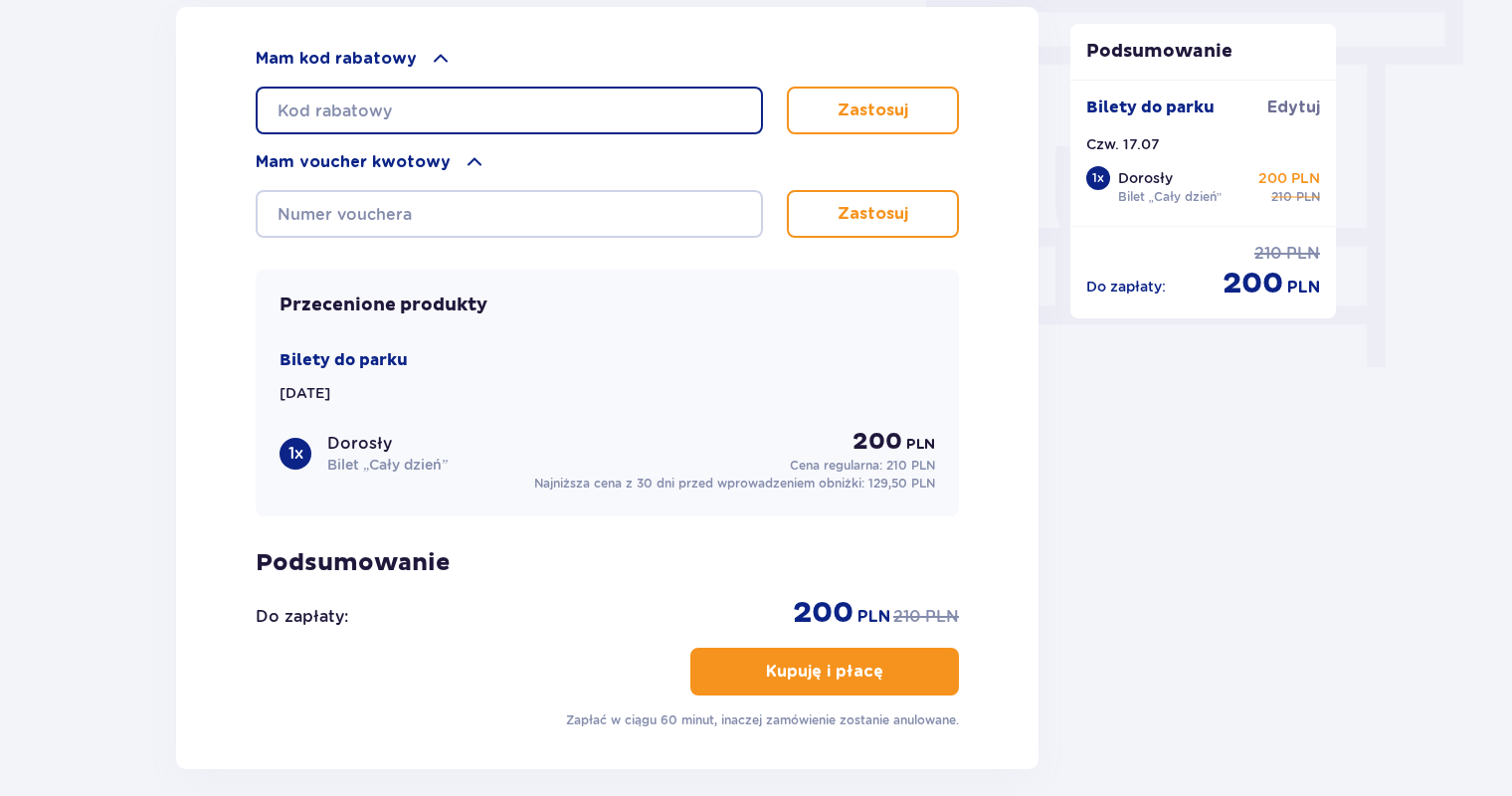 scroll, scrollTop: 1789, scrollLeft: 0, axis: vertical 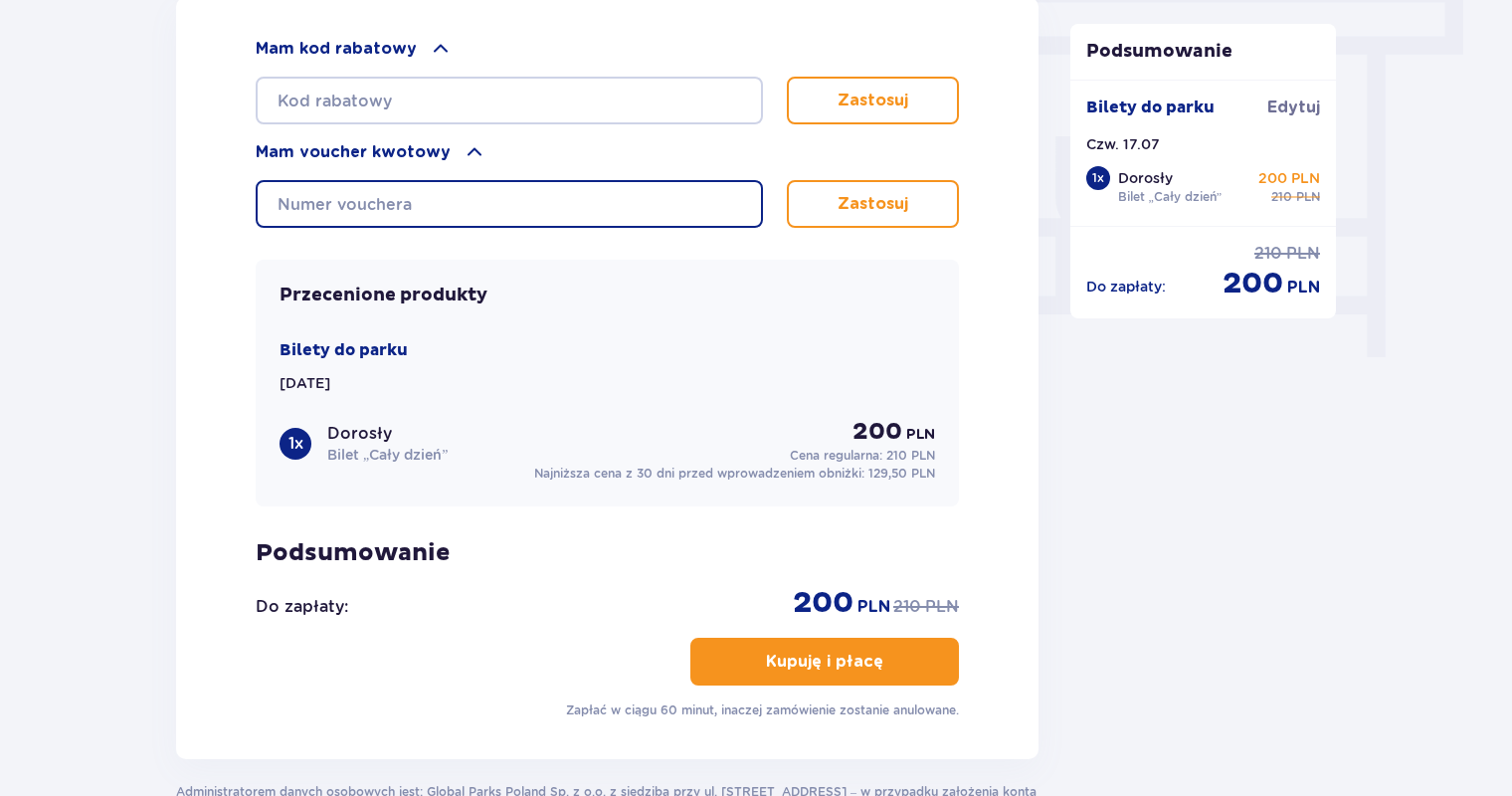 click at bounding box center (509, 204) 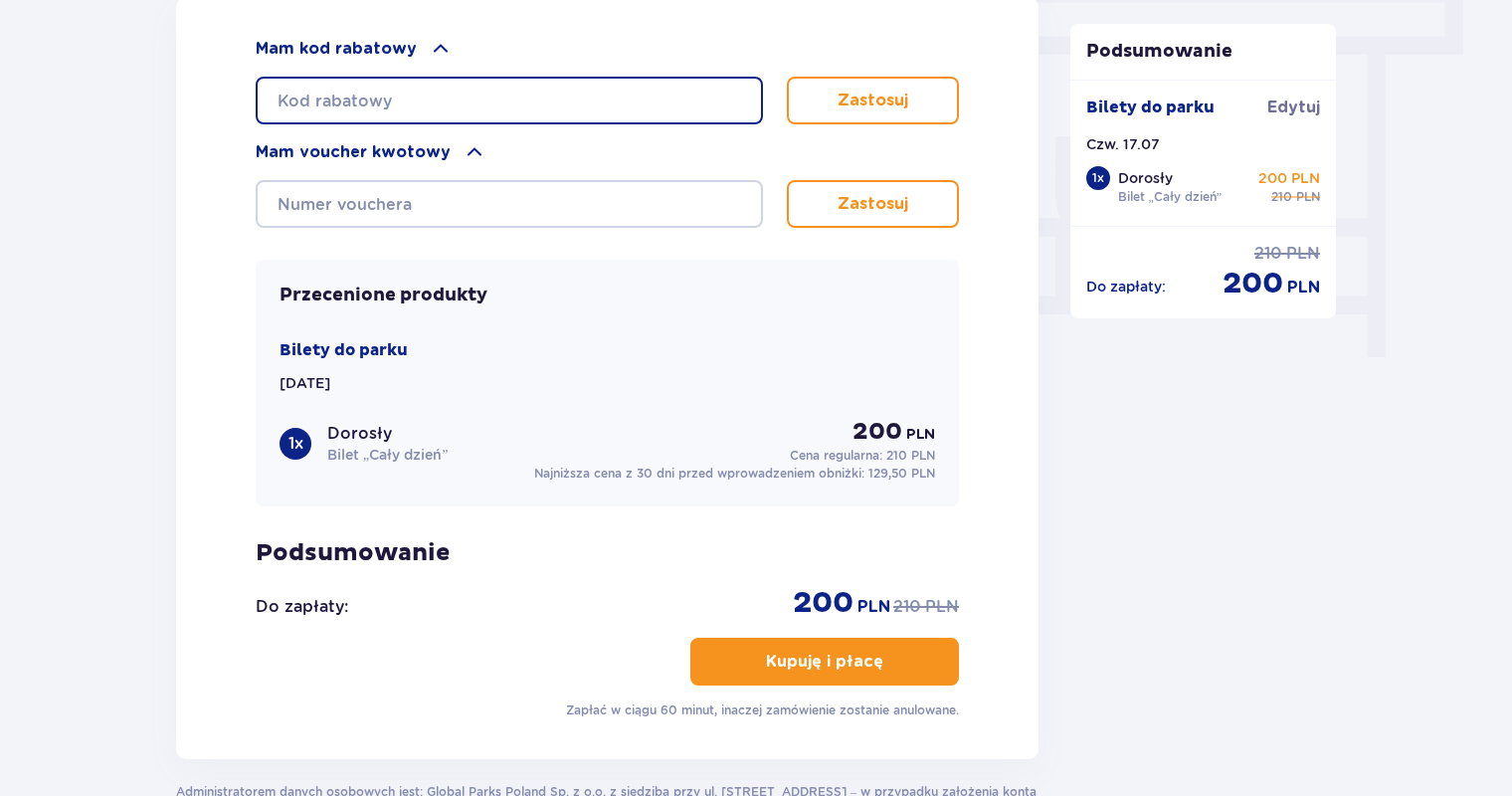 click at bounding box center [509, 100] 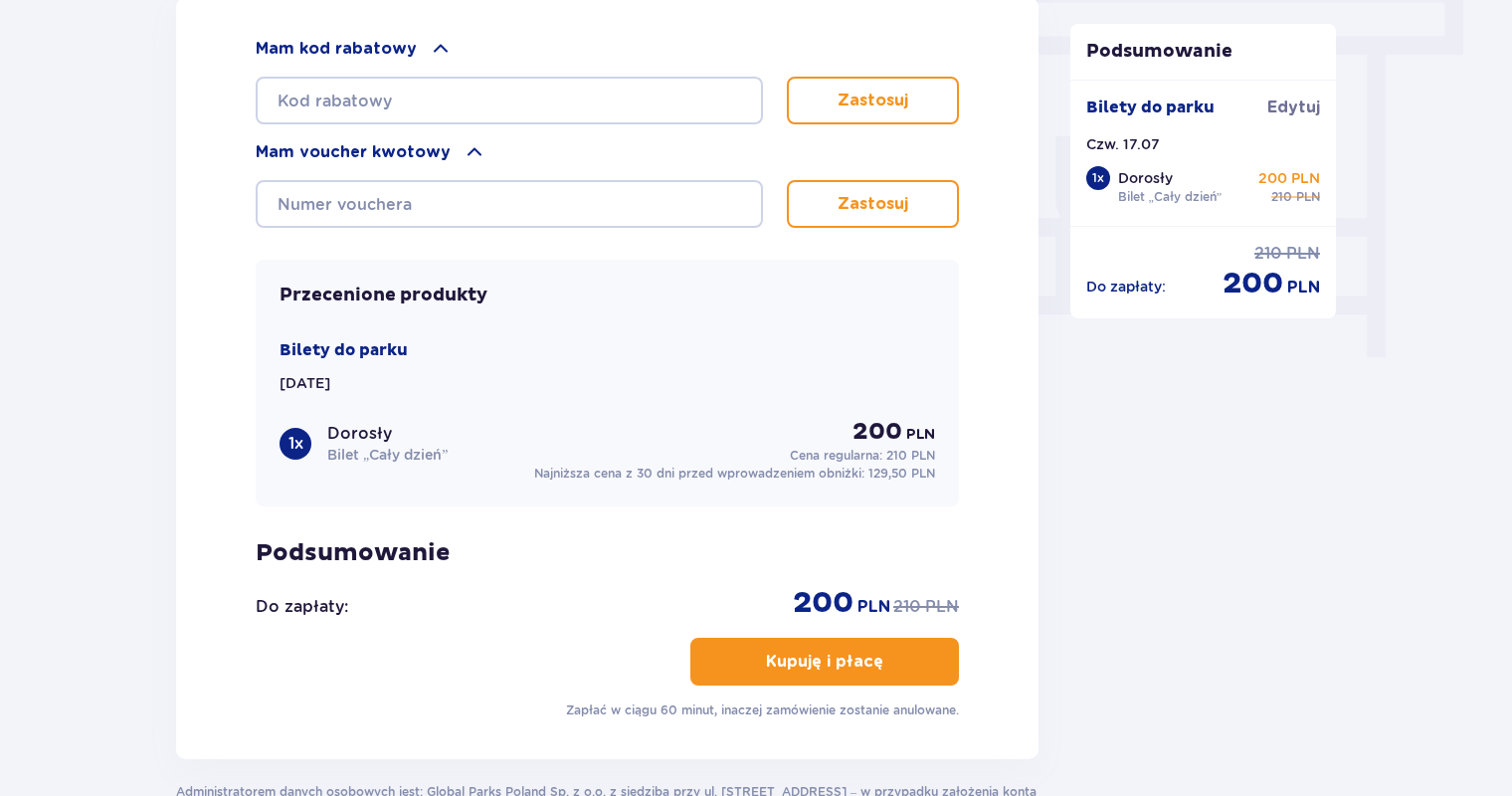 click on "Mam kod rabatowy Zastosuj Mam voucher kwotowy Zastosuj Przecenione produkty Bilety do parku Czw. 17.07.25 1 x Dorosły Bilet „Cały dzień” 200 PLN Cena regularna:   210 PLN Najniższa cena z 30 dni przed wprowadzeniem obniżki:   129,50 PLN Podsumowanie Do zapłaty : 200 PLN 210 PLN Kupuję i płacę Zapłać w ciągu 60 minut, inaczej zamówienie zostanie anulowane." at bounding box center (607, 378) 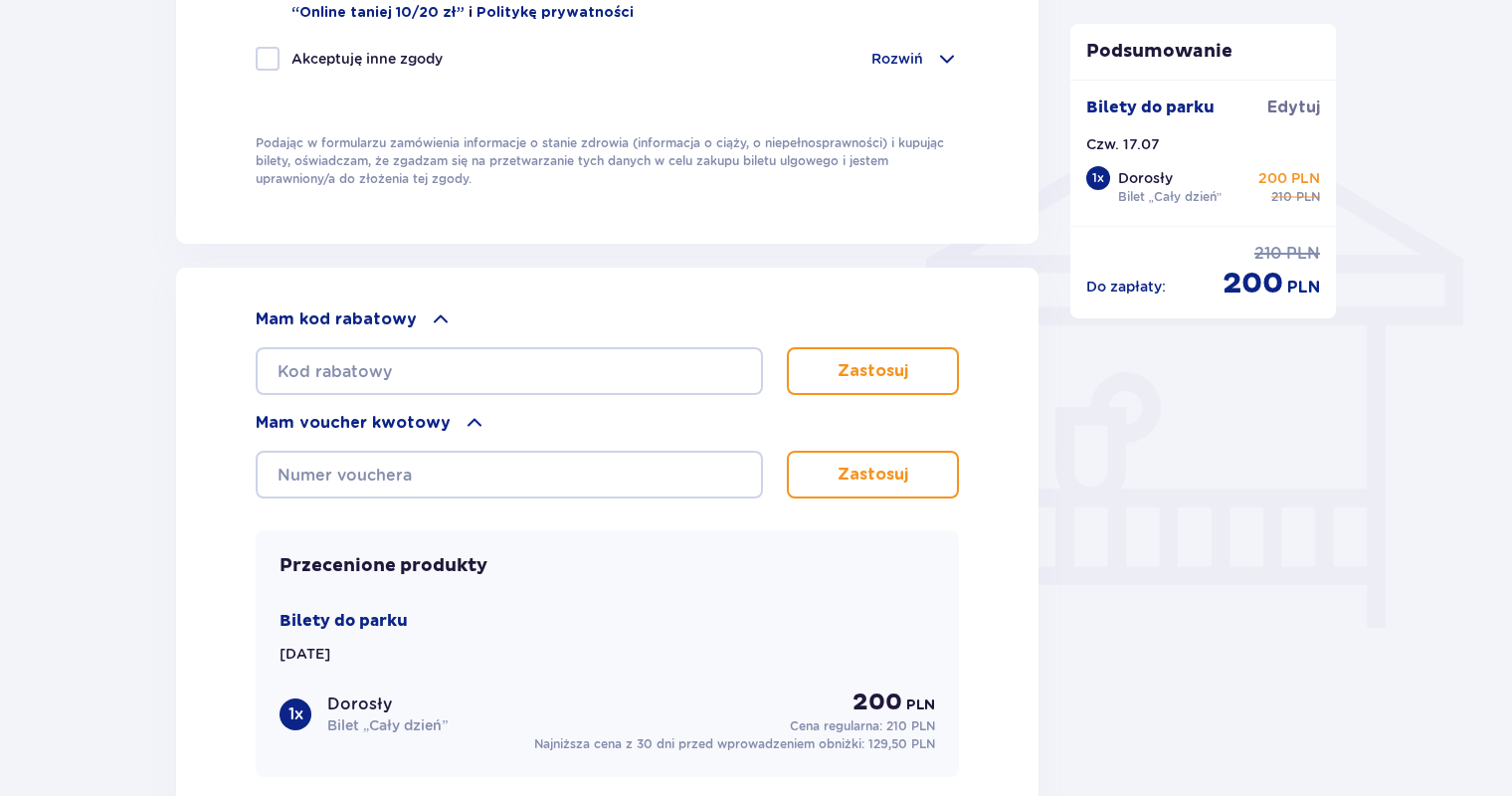 scroll, scrollTop: 1506, scrollLeft: 0, axis: vertical 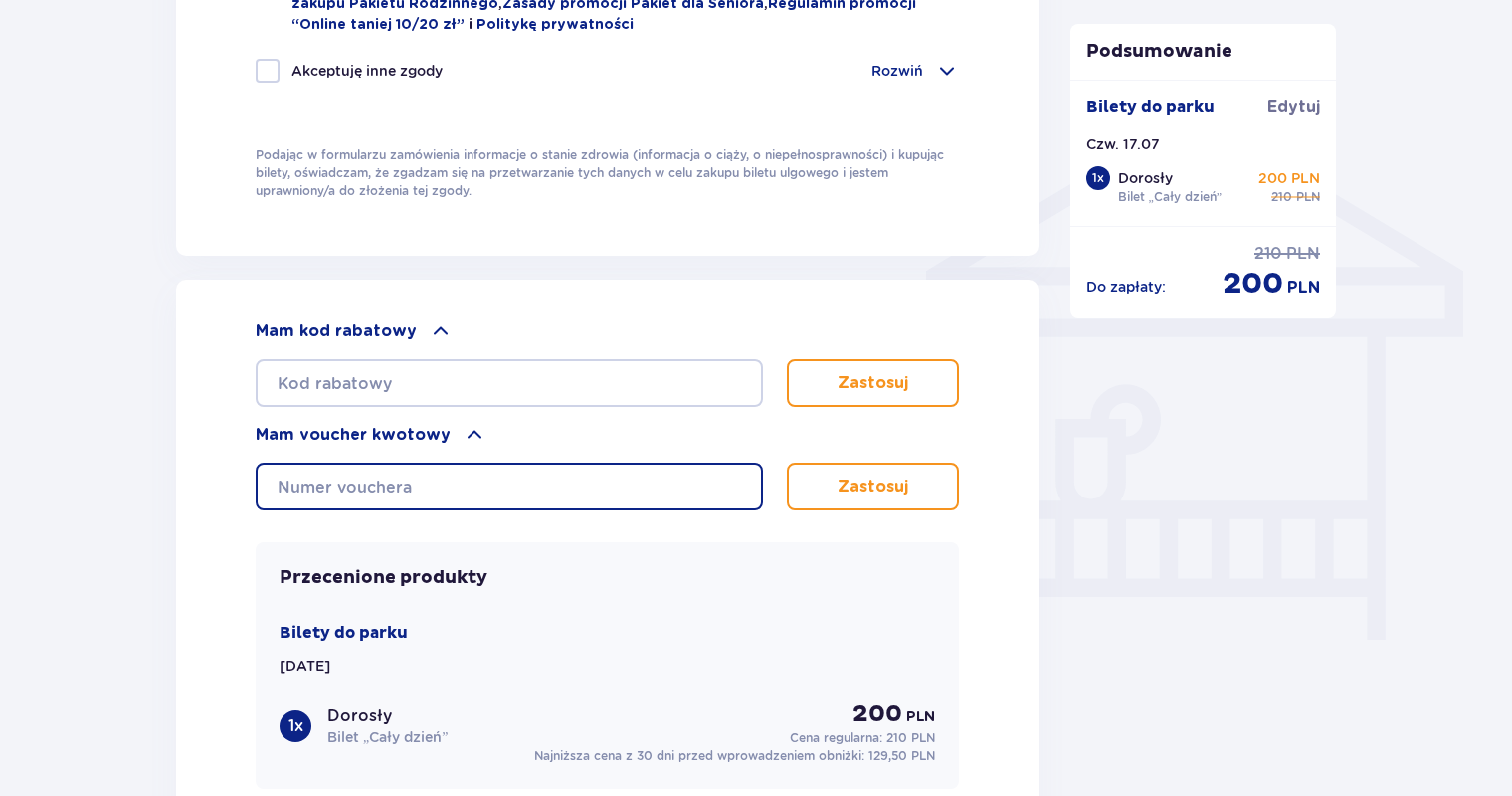 click at bounding box center (509, 487) 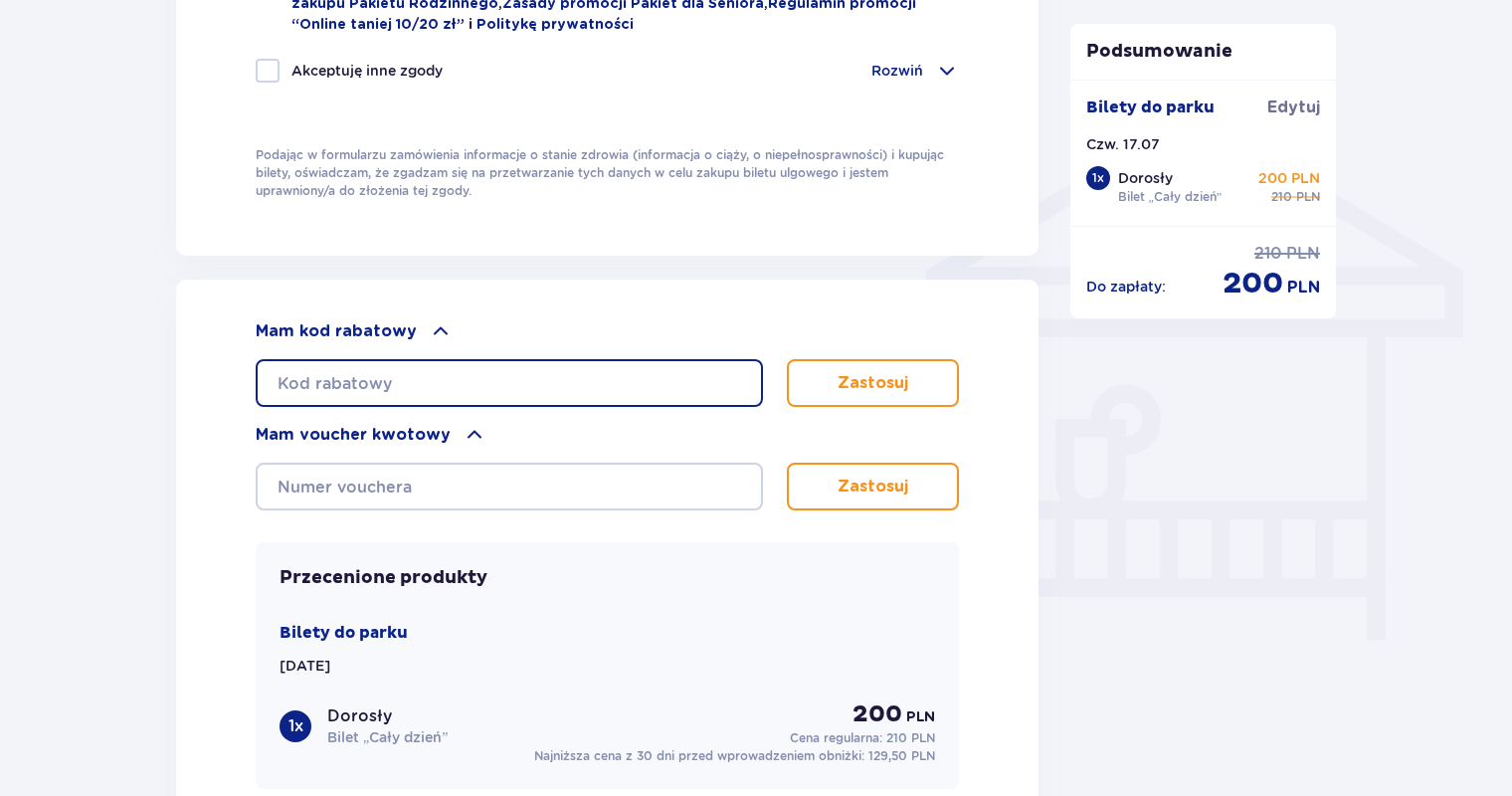 click at bounding box center [509, 383] 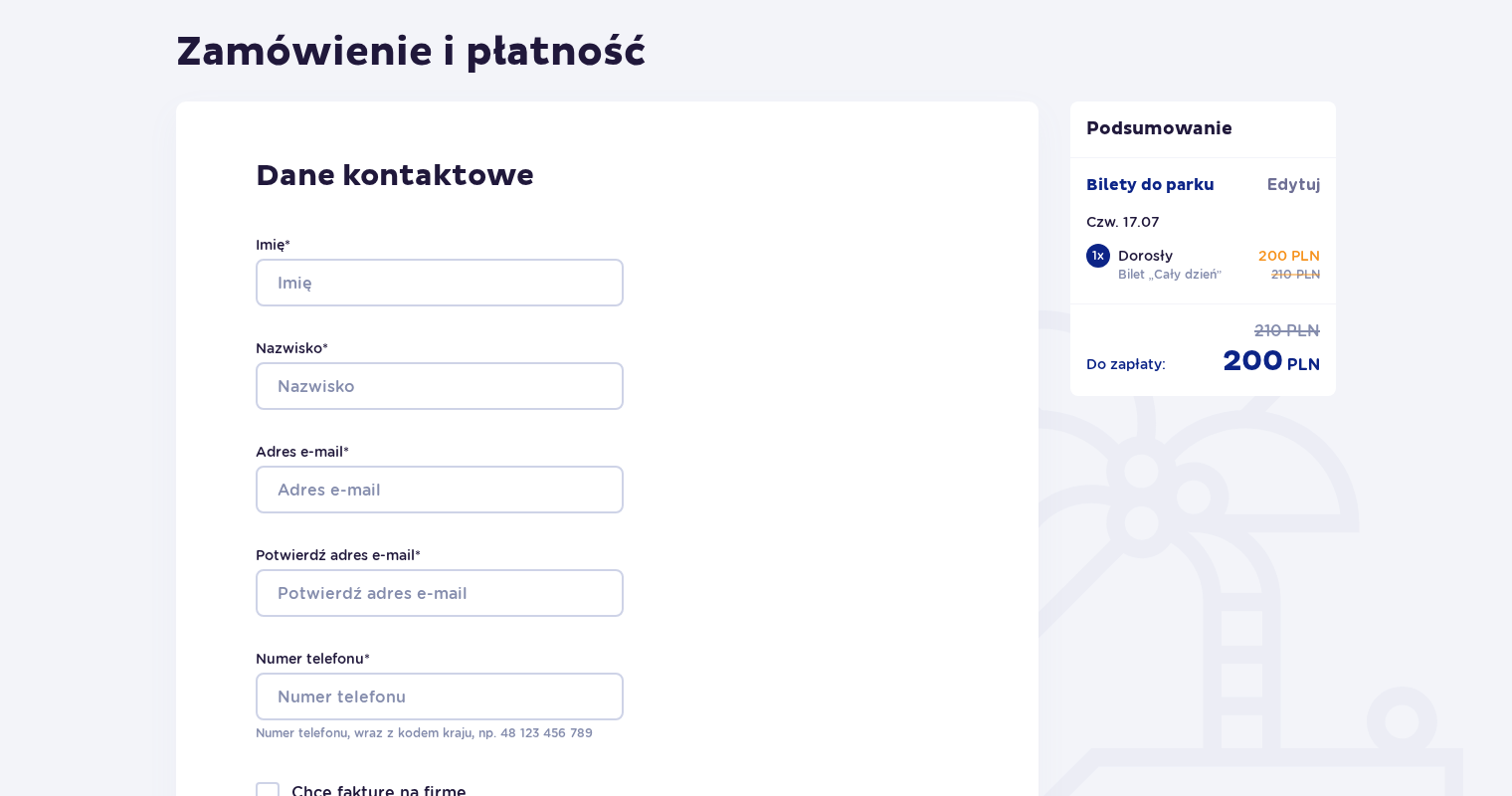 scroll, scrollTop: 0, scrollLeft: 0, axis: both 